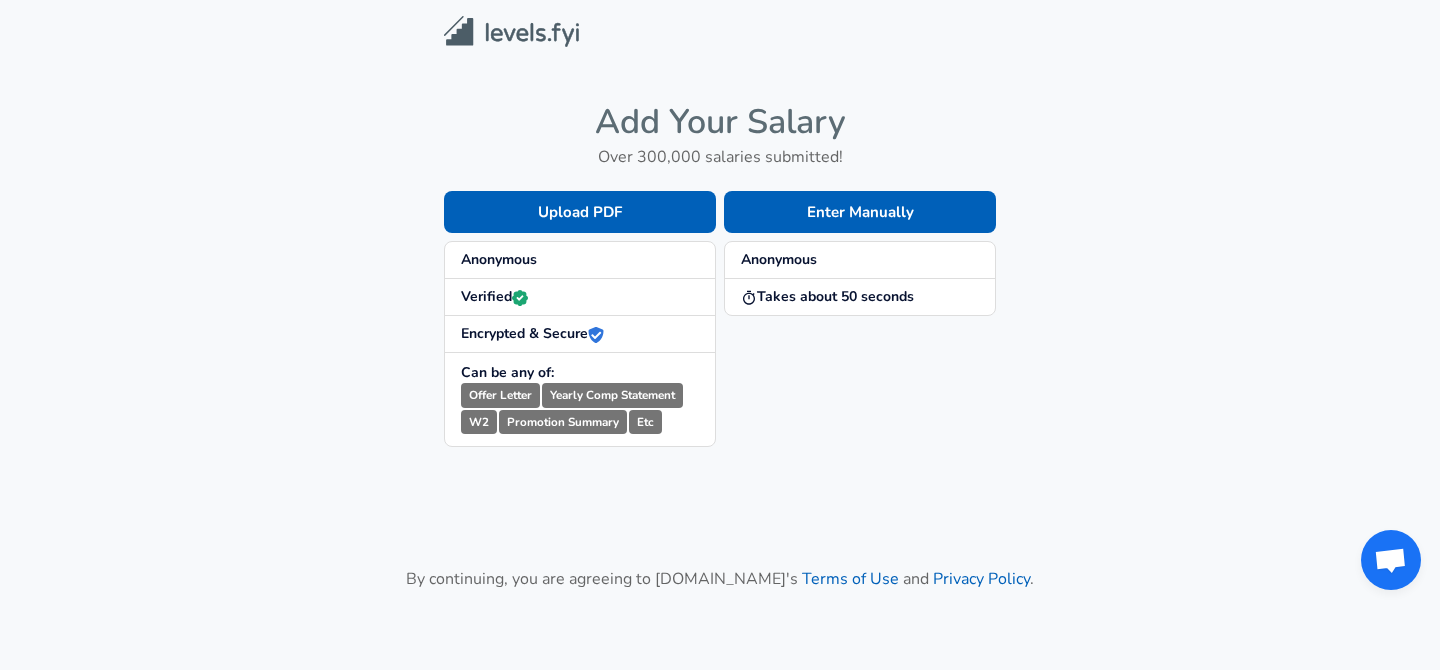 scroll, scrollTop: 0, scrollLeft: 0, axis: both 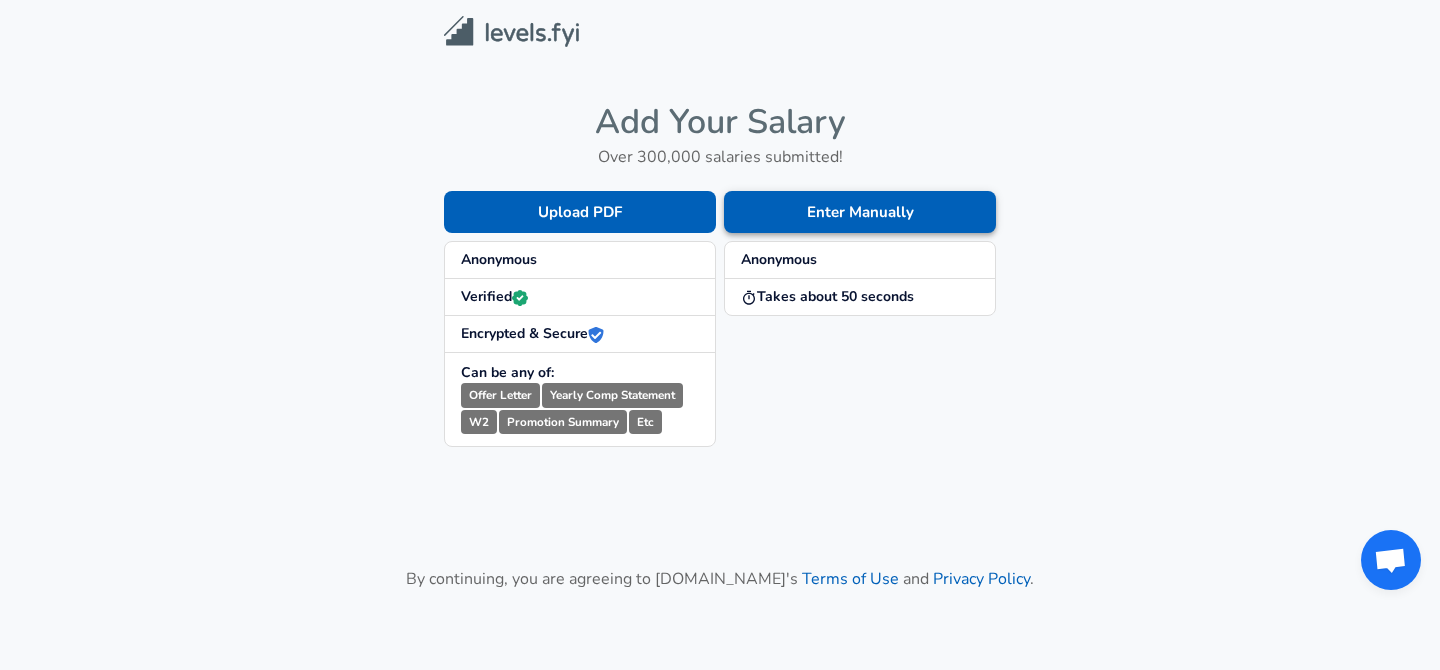 click on "Enter Manually" at bounding box center [860, 212] 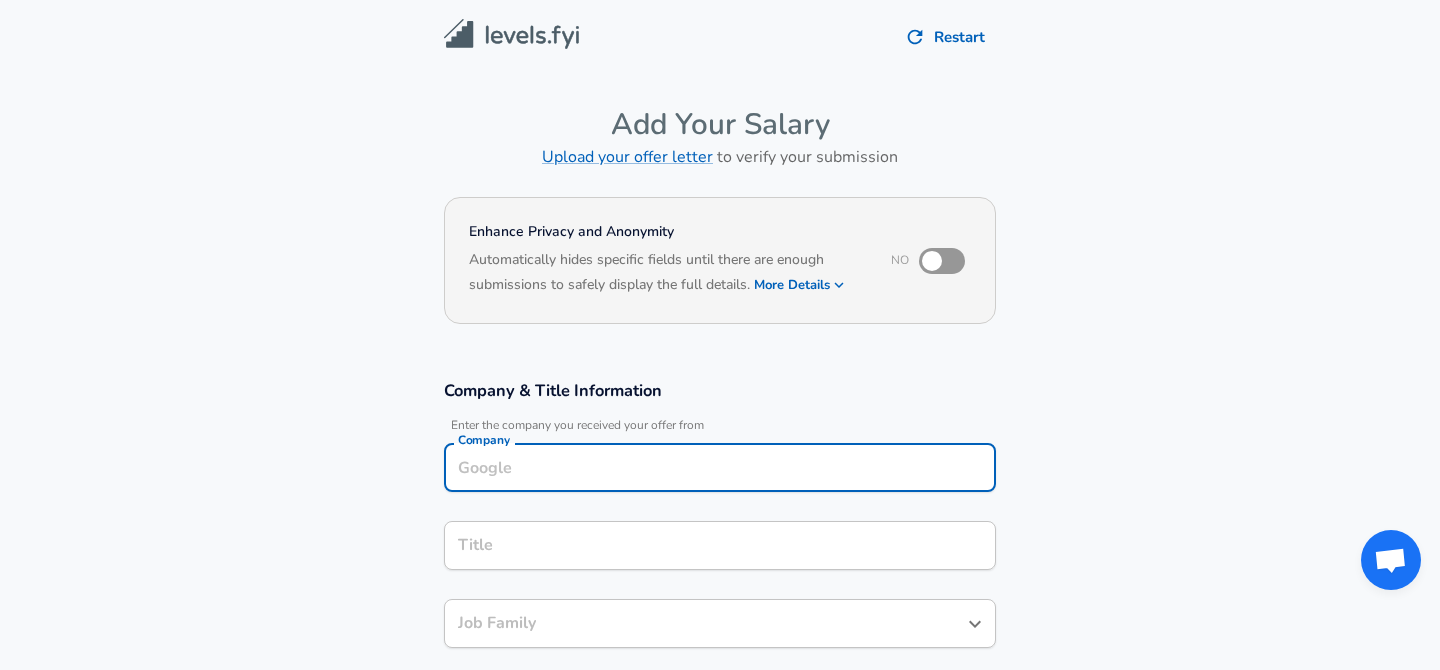 scroll, scrollTop: 20, scrollLeft: 0, axis: vertical 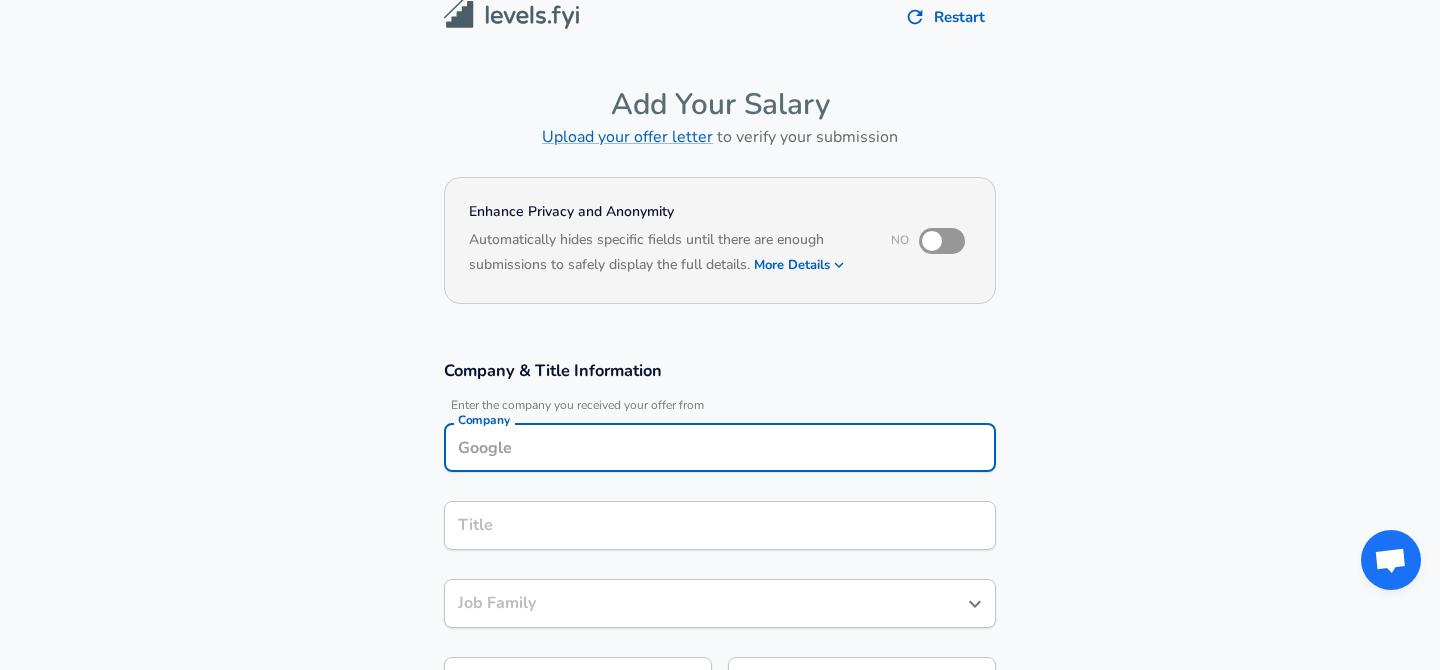click on "Company" at bounding box center (720, 447) 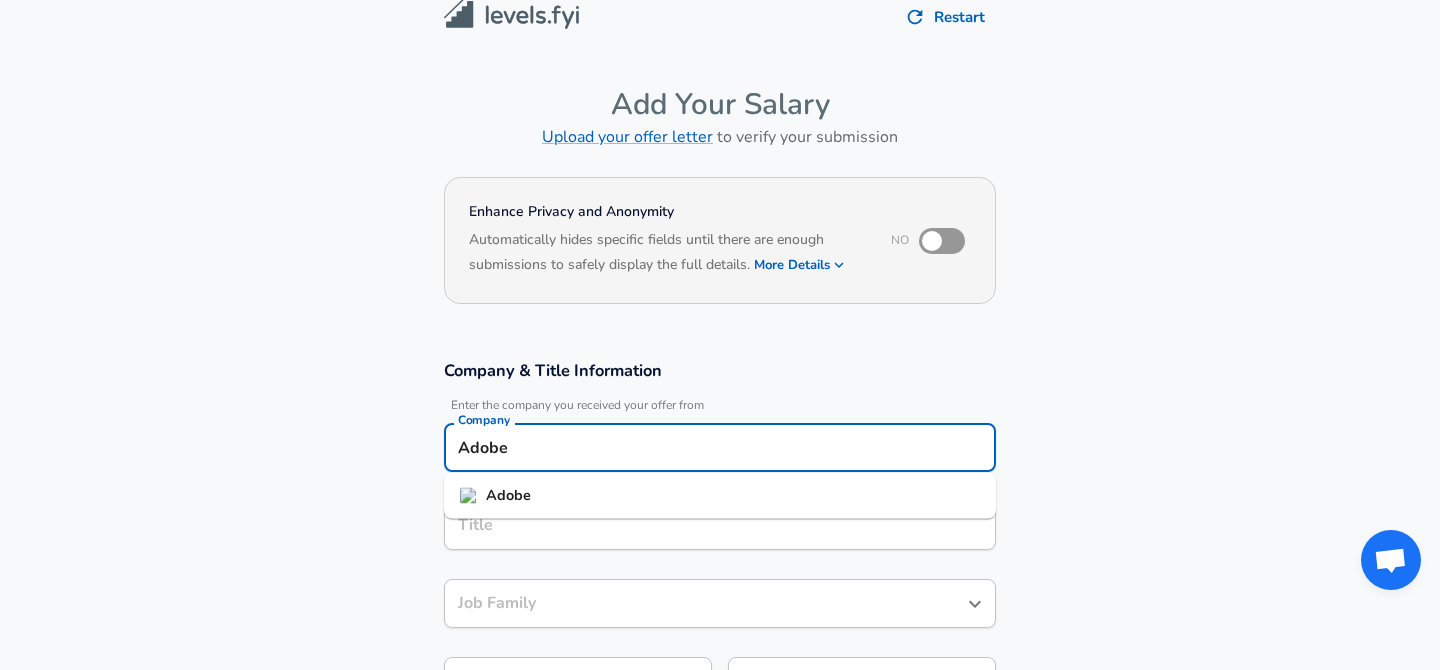 click on "Adobe" at bounding box center (508, 495) 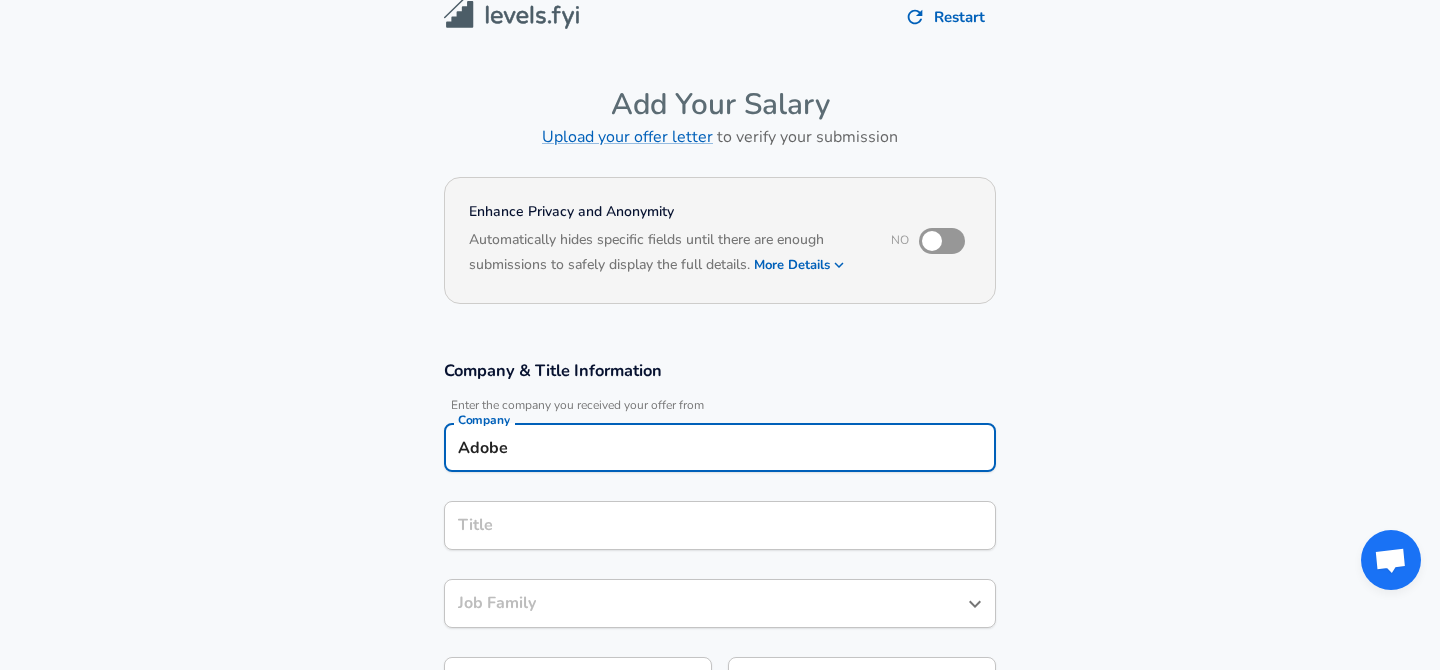 type on "Adobe" 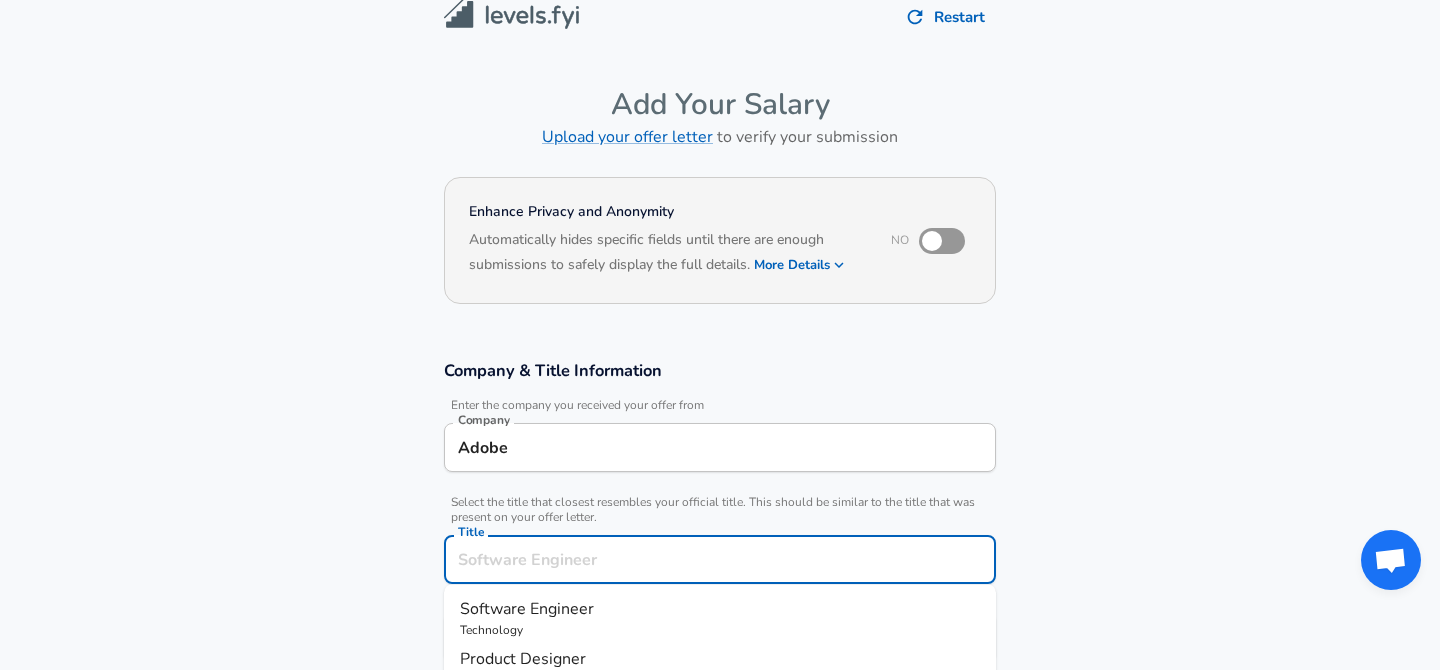 scroll, scrollTop: 60, scrollLeft: 0, axis: vertical 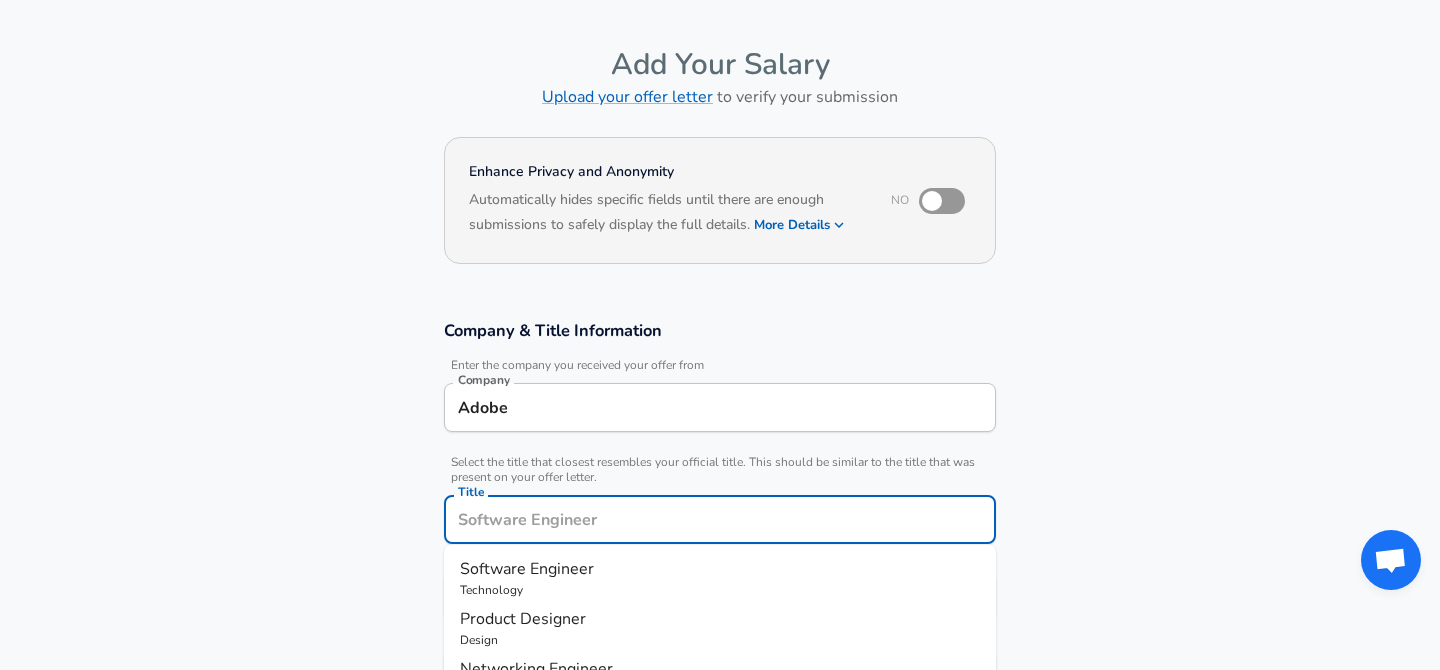 click on "Title" at bounding box center (720, 519) 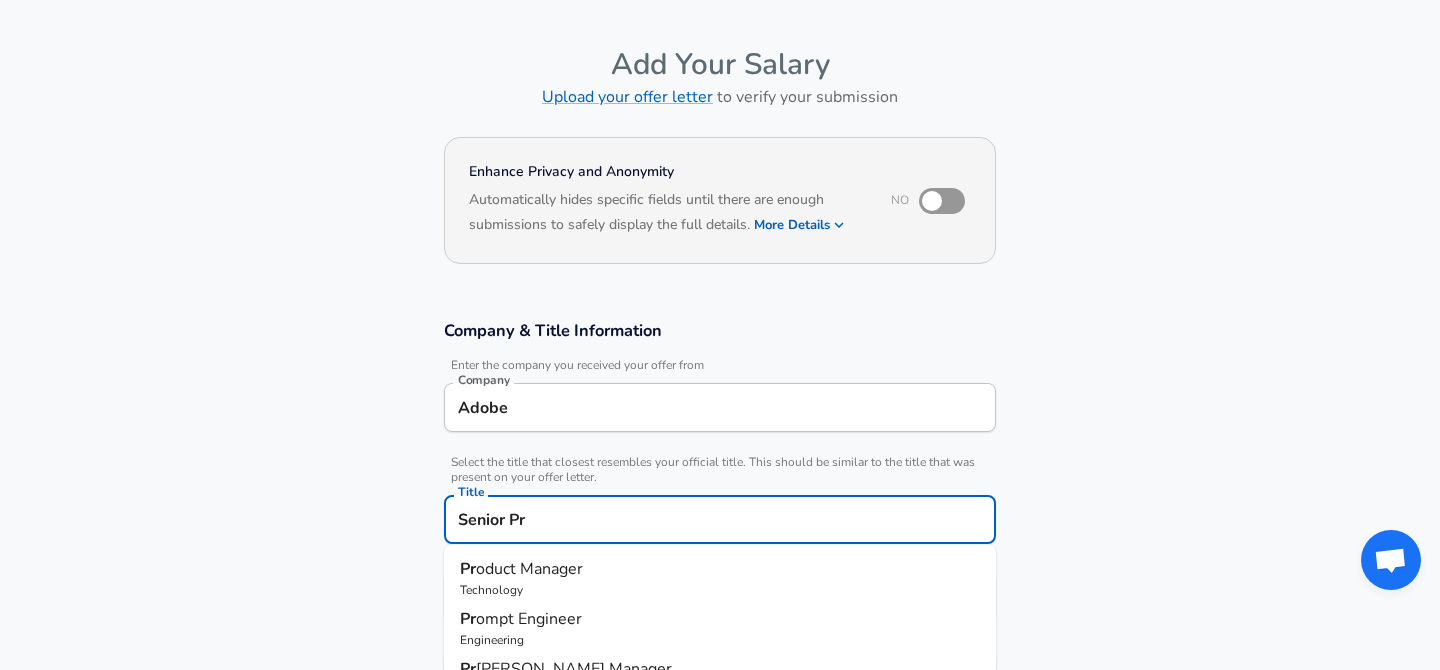 click on "oduct Manager" at bounding box center [529, 569] 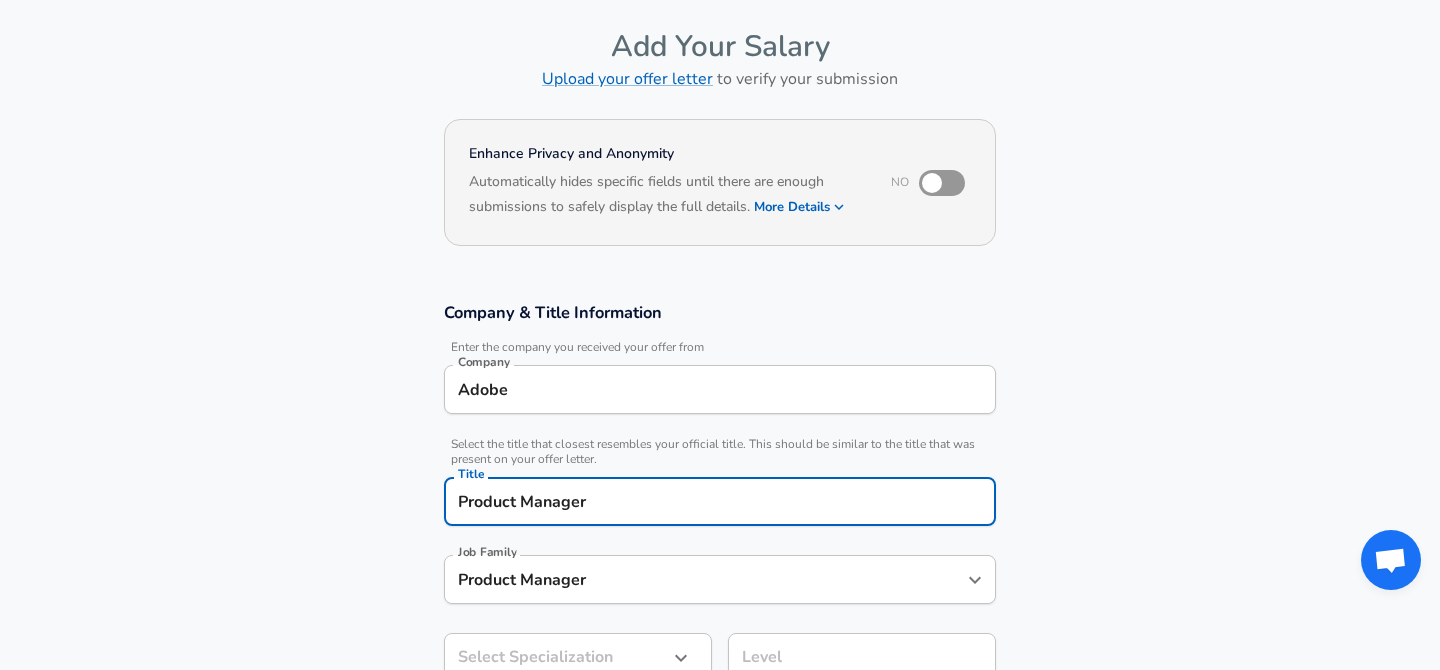scroll, scrollTop: 92, scrollLeft: 0, axis: vertical 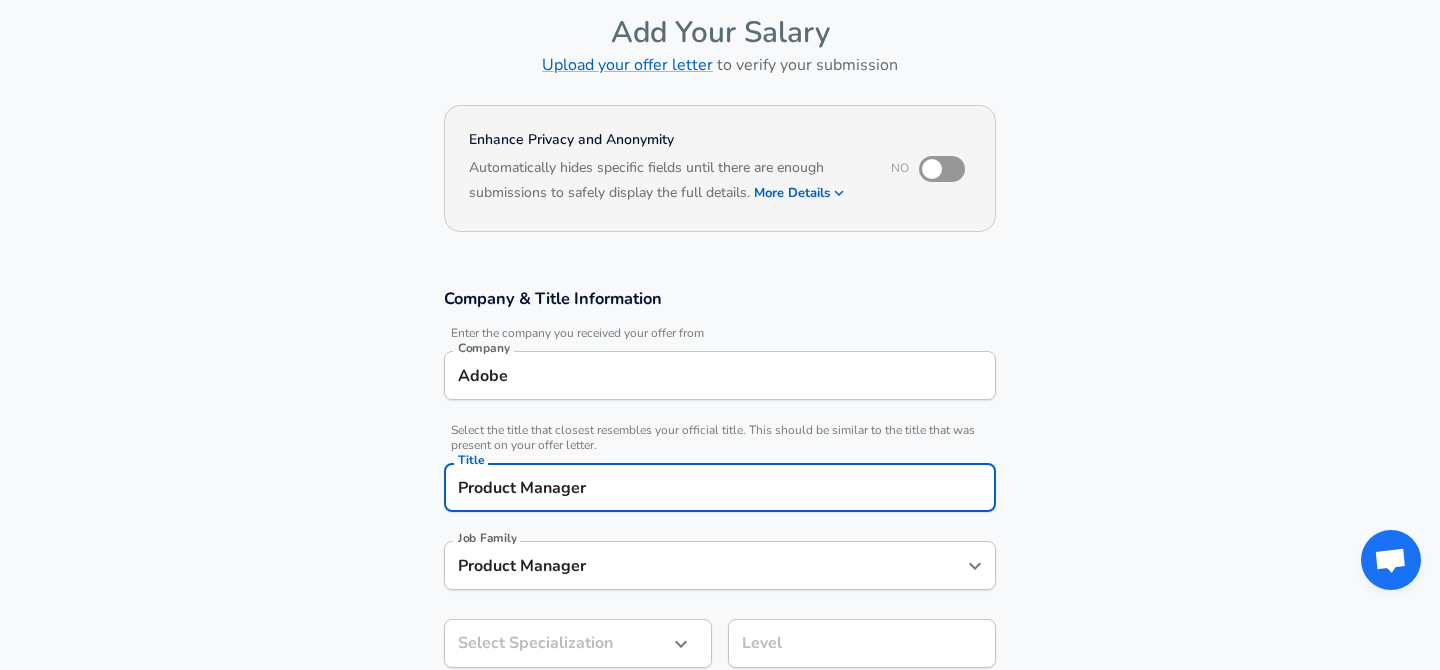 click on "Product Manager" at bounding box center (720, 487) 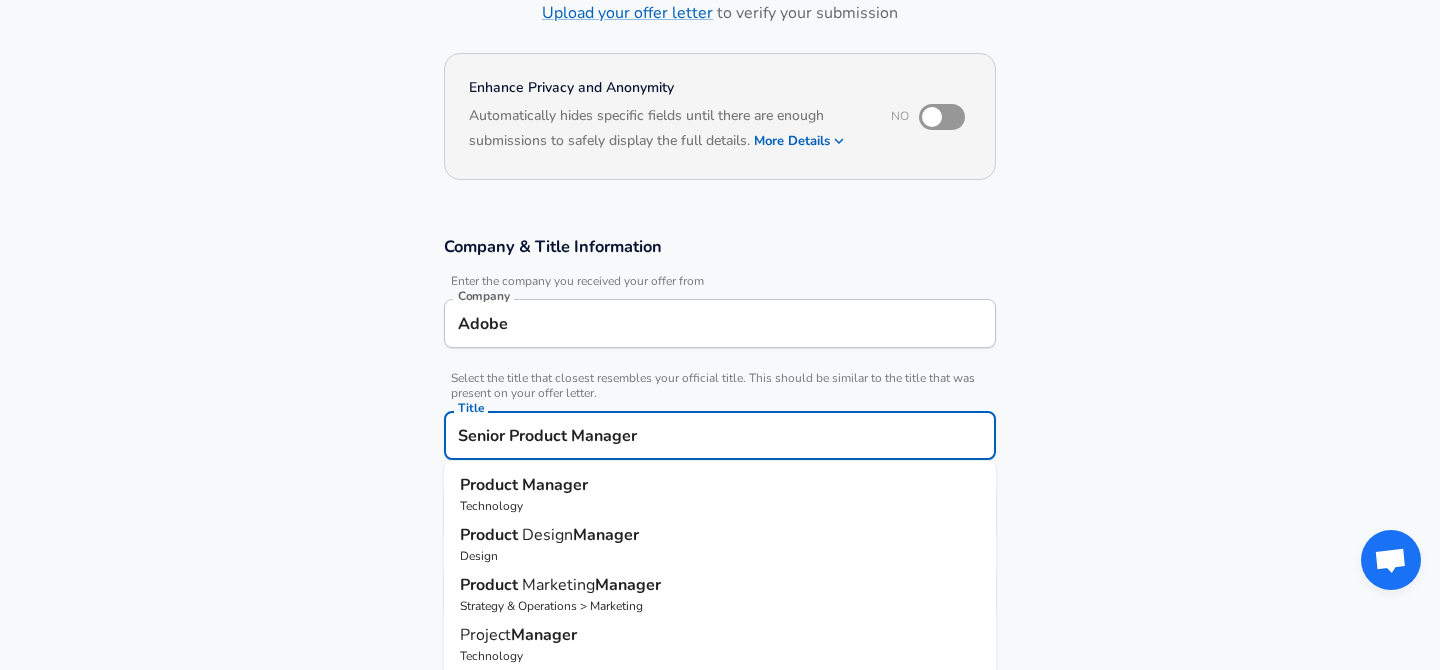 type on "Senior Product Manager" 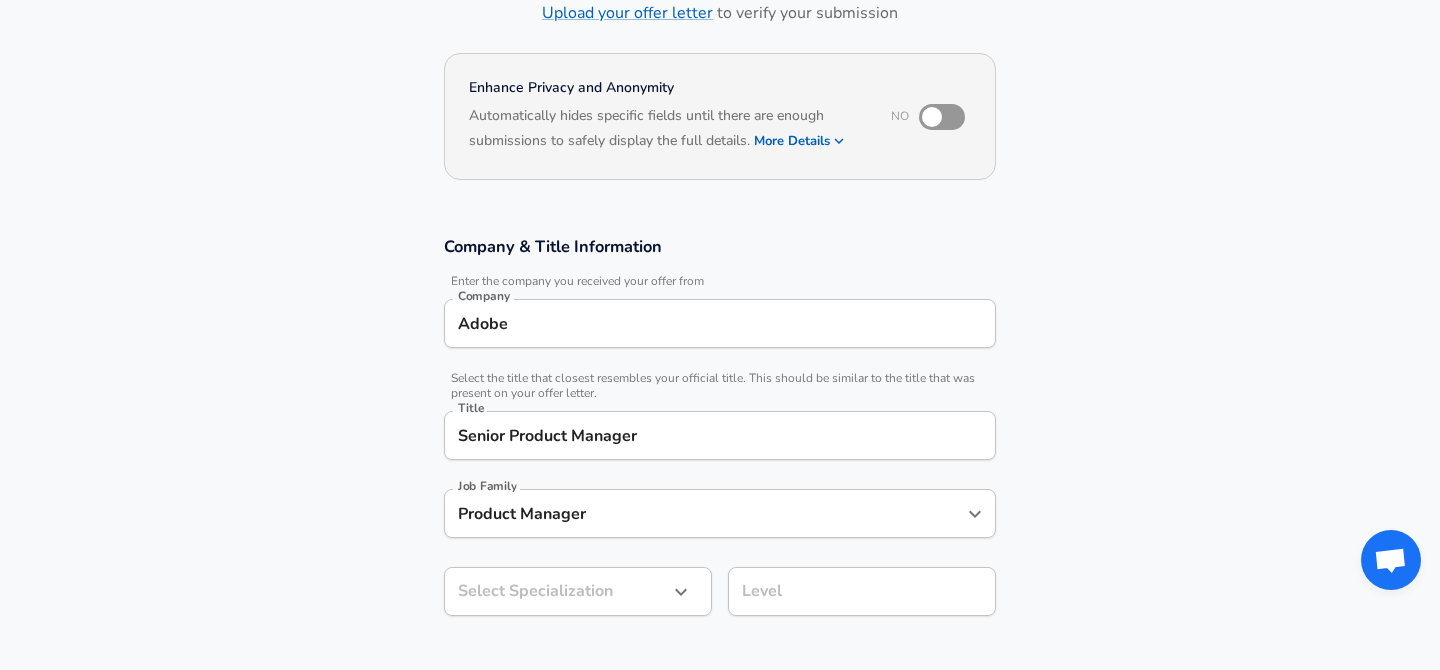 click on "Company & Title Information   Enter the company you received your offer from Company Adobe Company   Select the title that closest resembles your official title. This should be similar to the title that was present on your offer letter. Title Senior Product Manager Title Job Family Product Manager Job Family Select Specialization ​ Select Specialization Level Level" at bounding box center [720, 436] 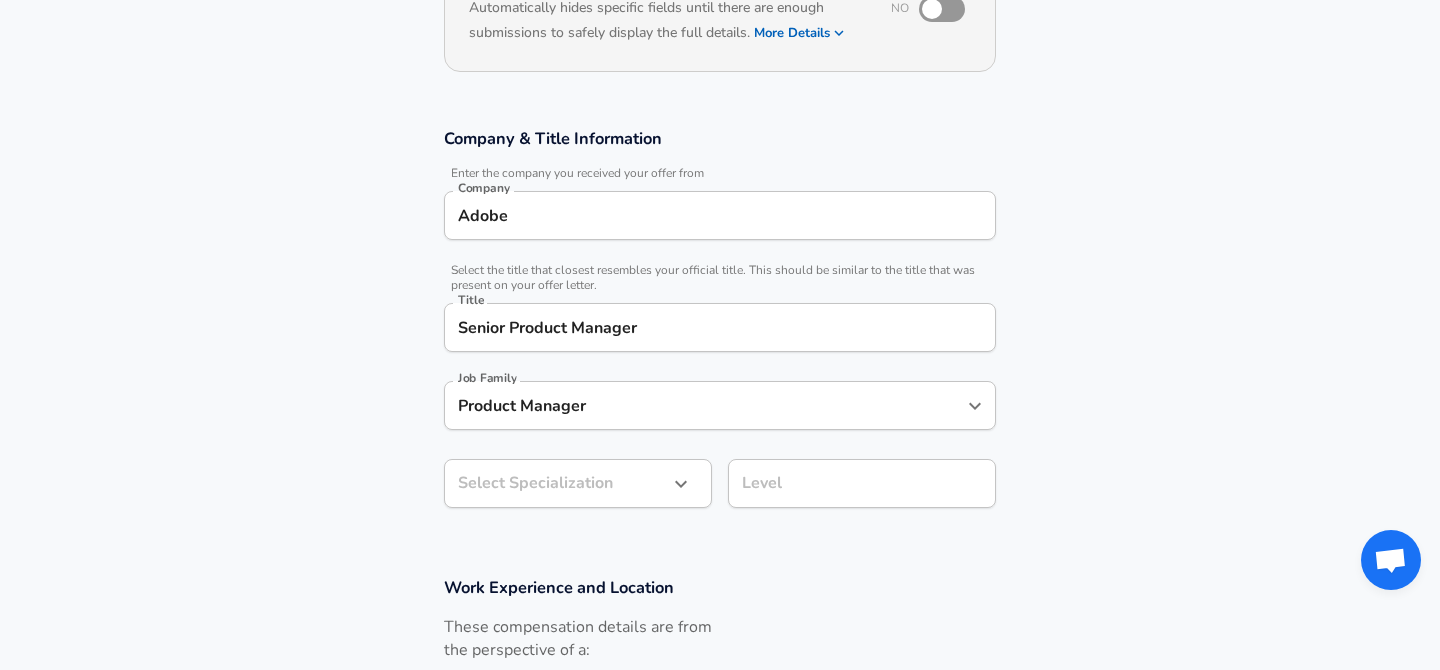 scroll, scrollTop: 256, scrollLeft: 0, axis: vertical 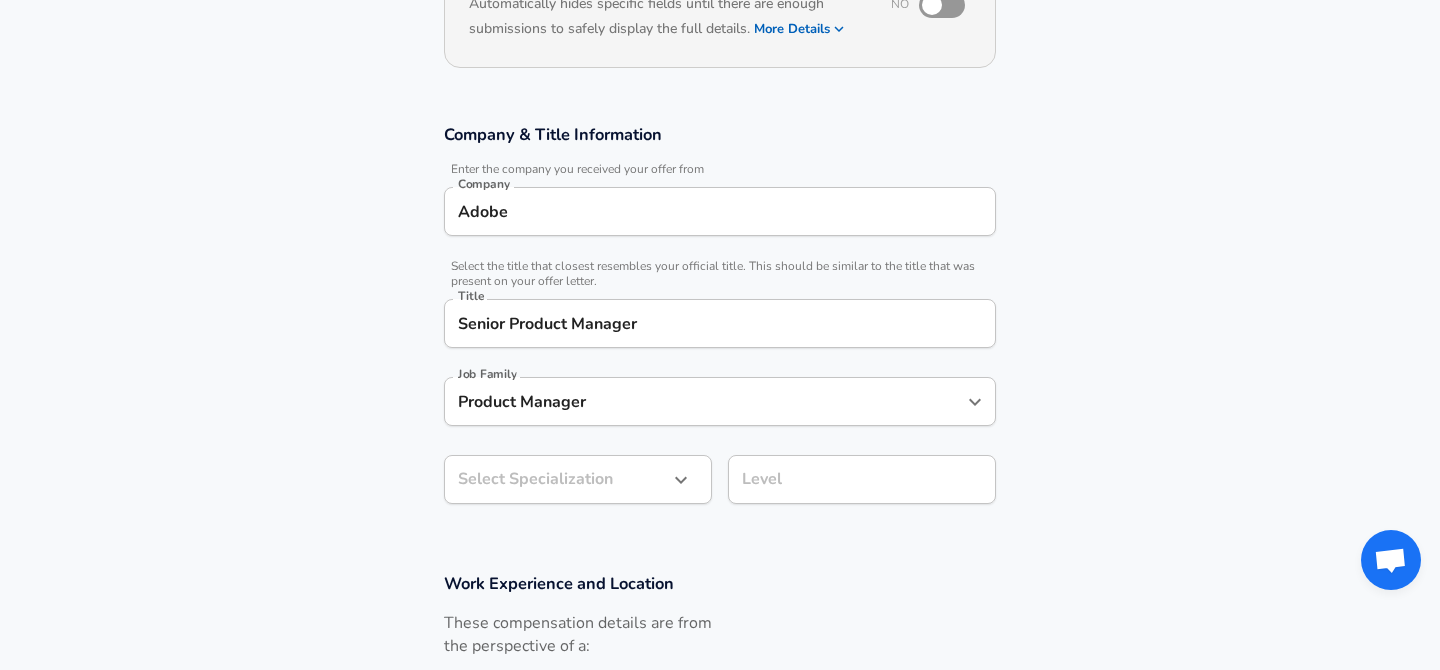 click on "Restart Add Your Salary Upload your offer letter   to verify your submission Enhance Privacy and Anonymity No Automatically hides specific fields until there are enough submissions to safely display the full details.   More Details Based on your submission and the data points that we have already collected, we will automatically hide and anonymize specific fields if there aren't enough data points to remain sufficiently anonymous. Company & Title Information   Enter the company you received your offer from Company Adobe Company   Select the title that closest resembles your official title. This should be similar to the title that was present on your offer letter. Title Senior Product Manager Title Job Family Product Manager Job Family Select Specialization ​ Select Specialization Level Level Work Experience and Location These compensation details are from the perspective of a: New Offer Employee Submit Salary By continuing, you are agreeing to [DOMAIN_NAME][PERSON_NAME]'s   Terms of Use   and   Privacy Policy . © 2017 -" at bounding box center [720, 79] 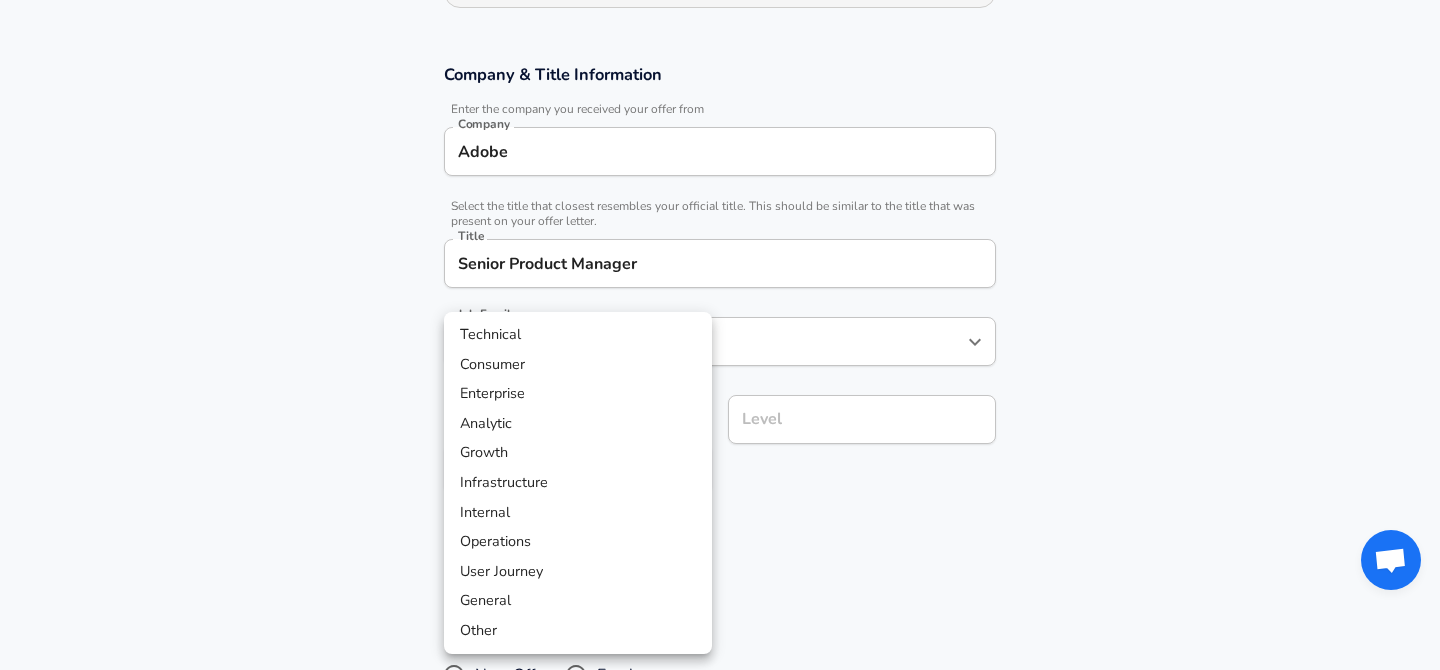 click on "Technical" at bounding box center [578, 335] 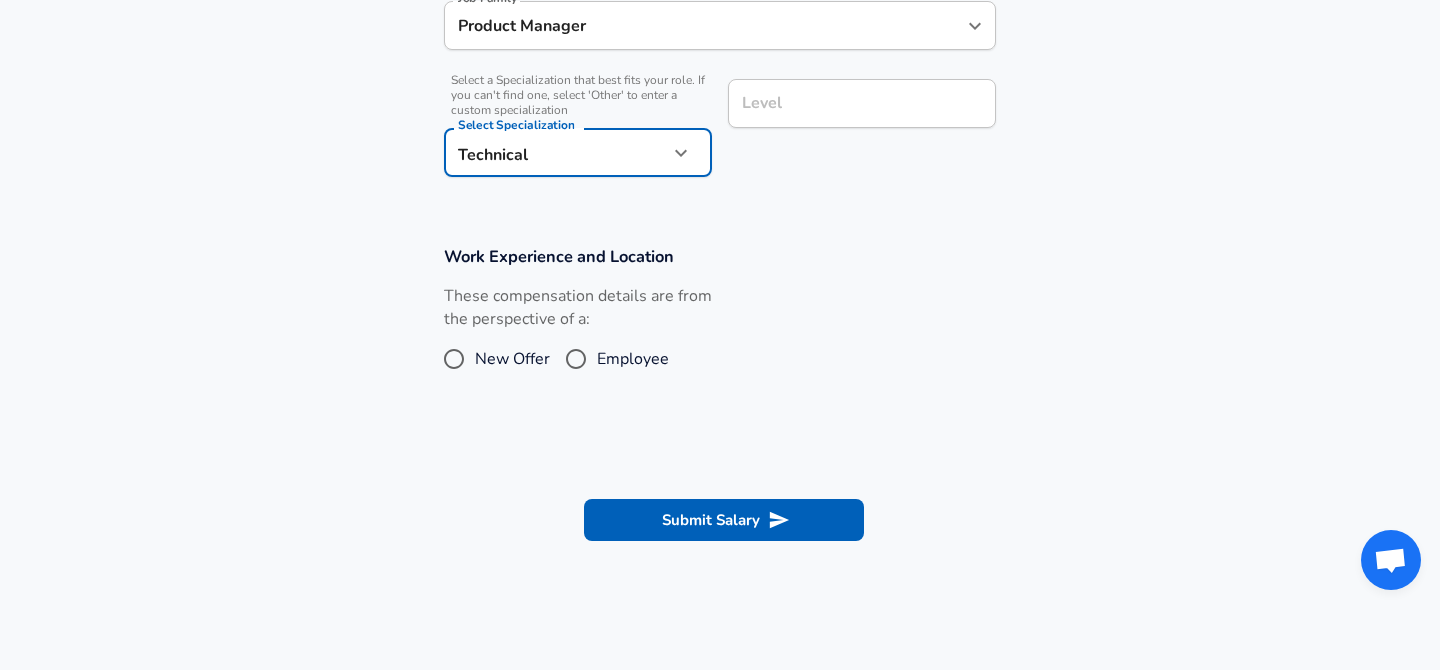 scroll, scrollTop: 633, scrollLeft: 0, axis: vertical 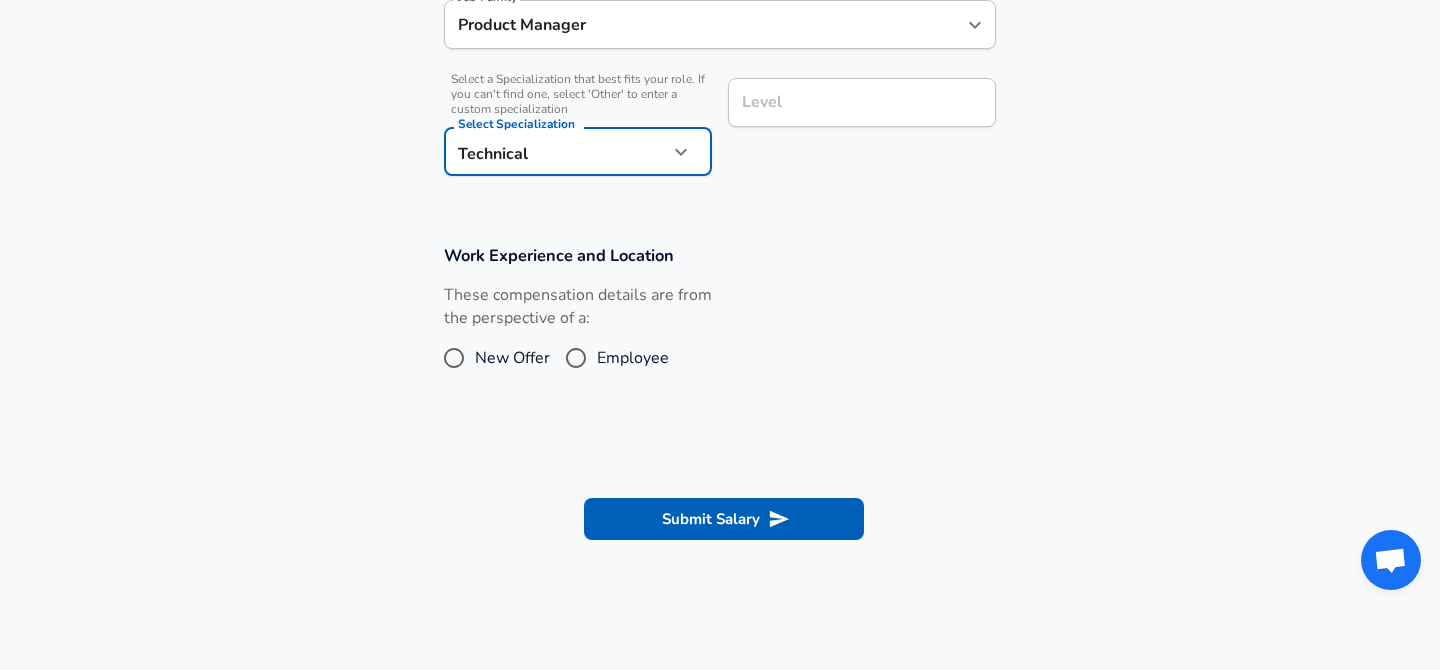 click on "Employee" at bounding box center (576, 358) 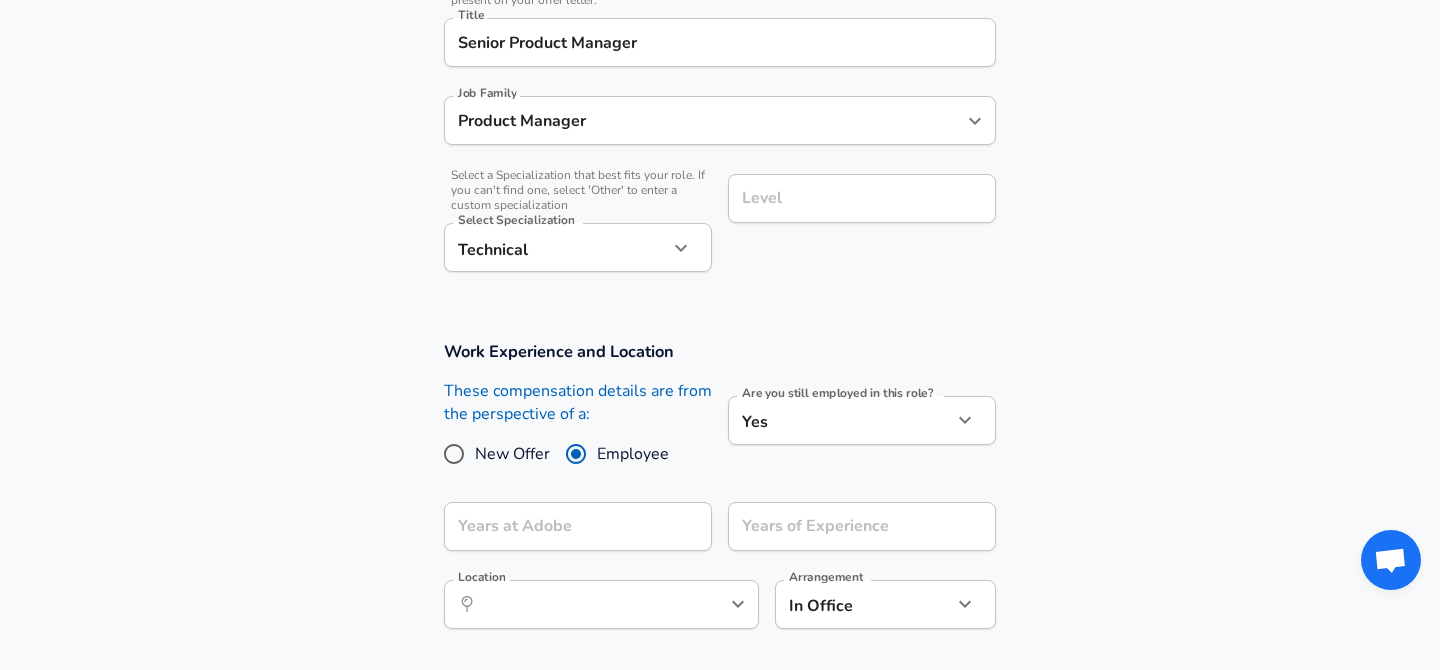 click on "Level" at bounding box center [862, 198] 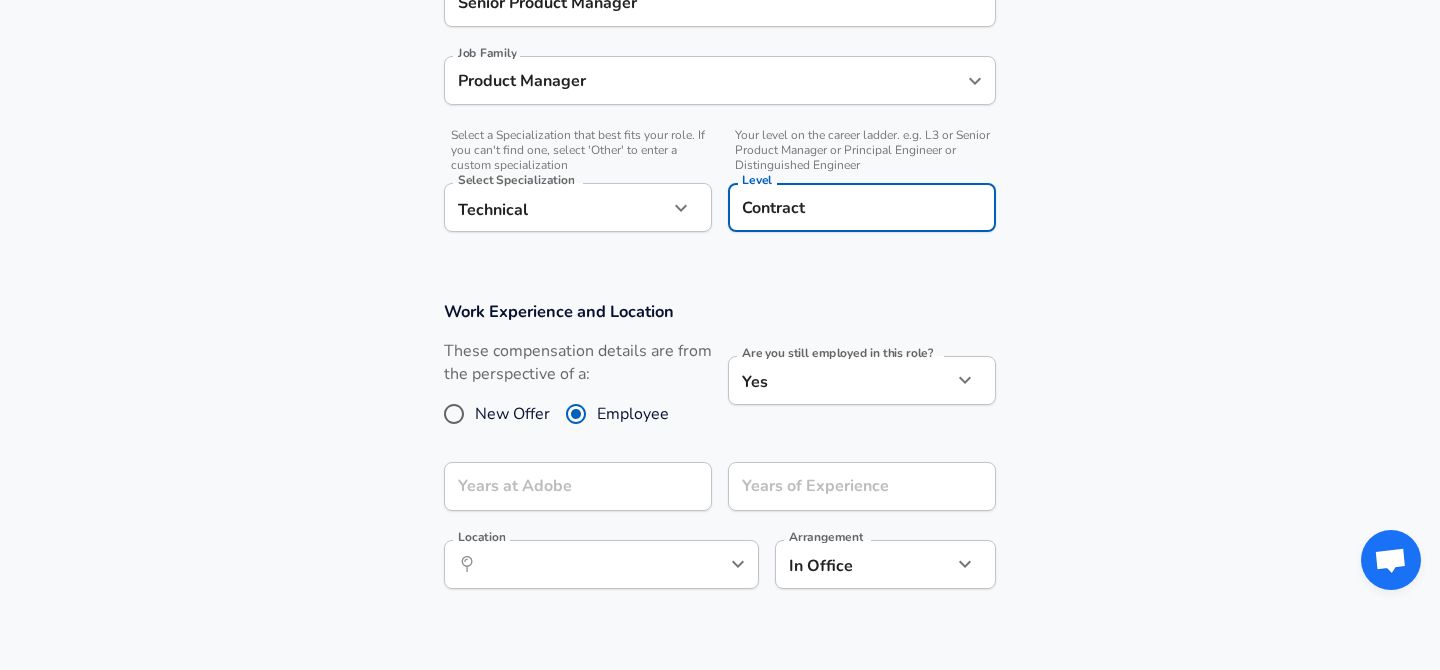type on "Contract" 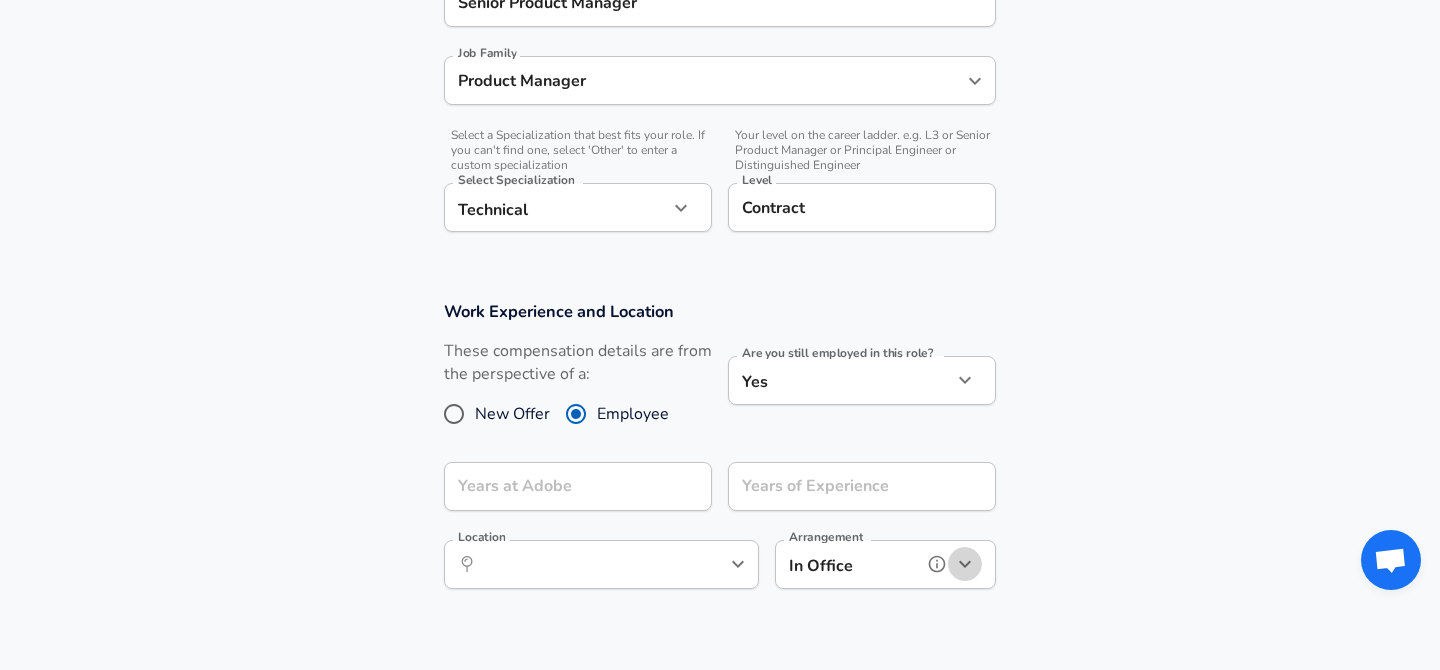 click 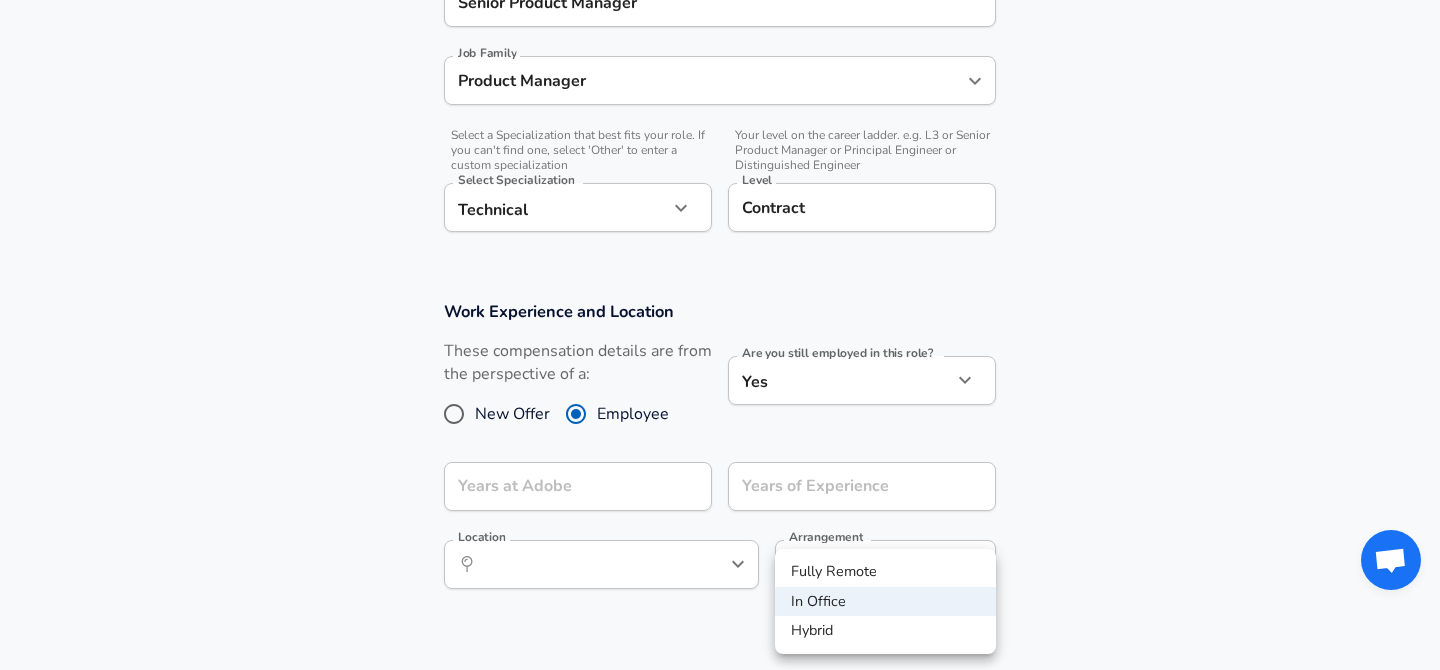 click on "Hybrid" at bounding box center (885, 631) 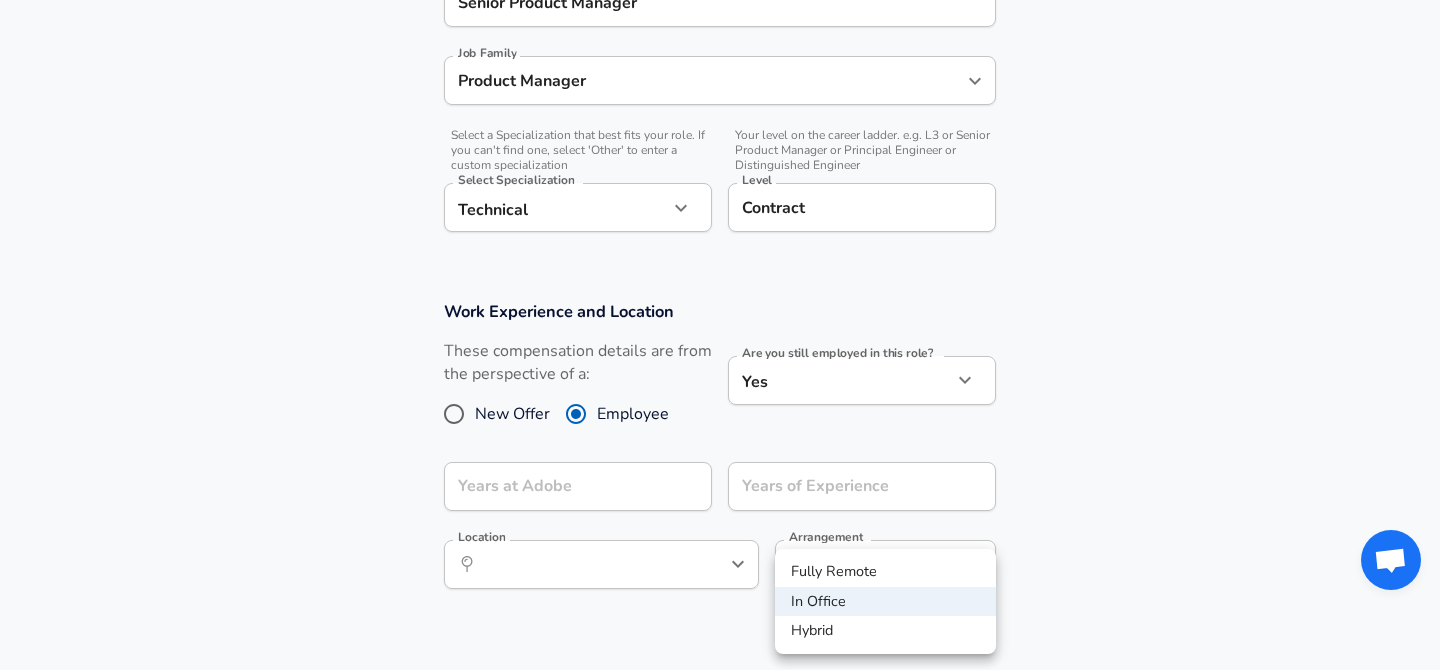 type on "hybrid" 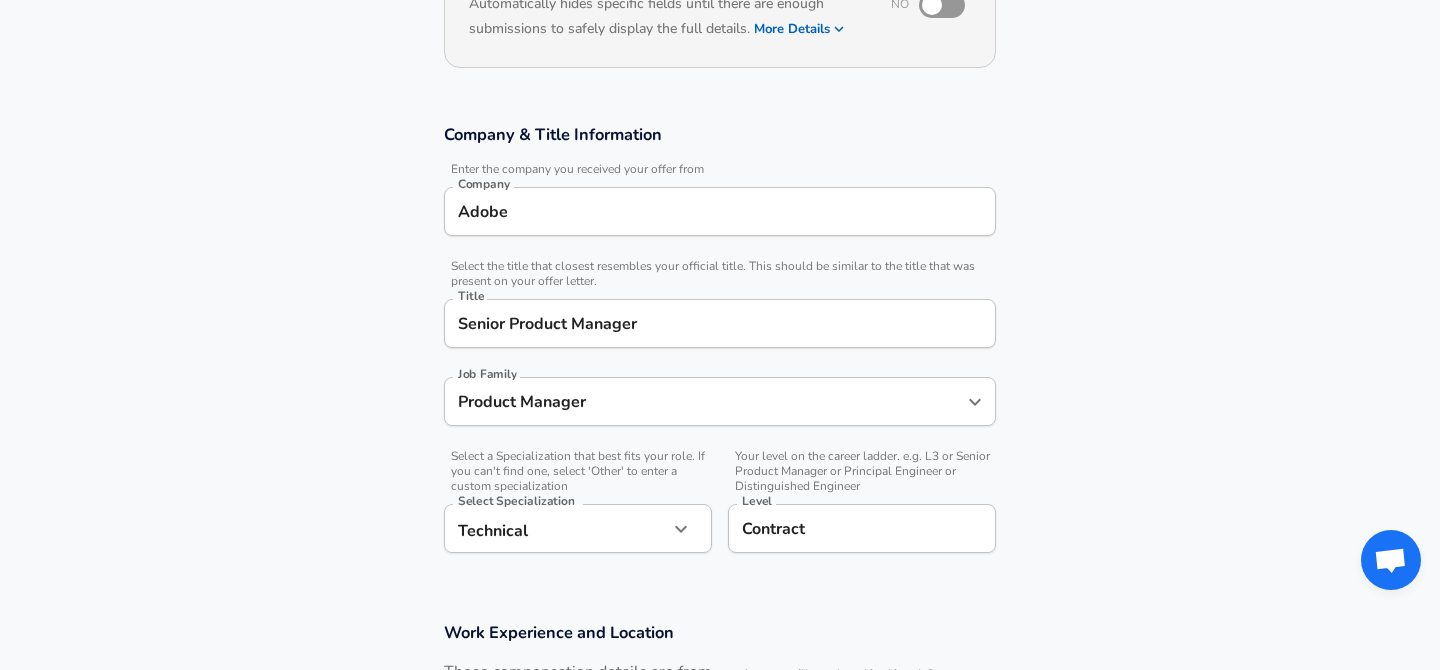 scroll, scrollTop: 262, scrollLeft: 0, axis: vertical 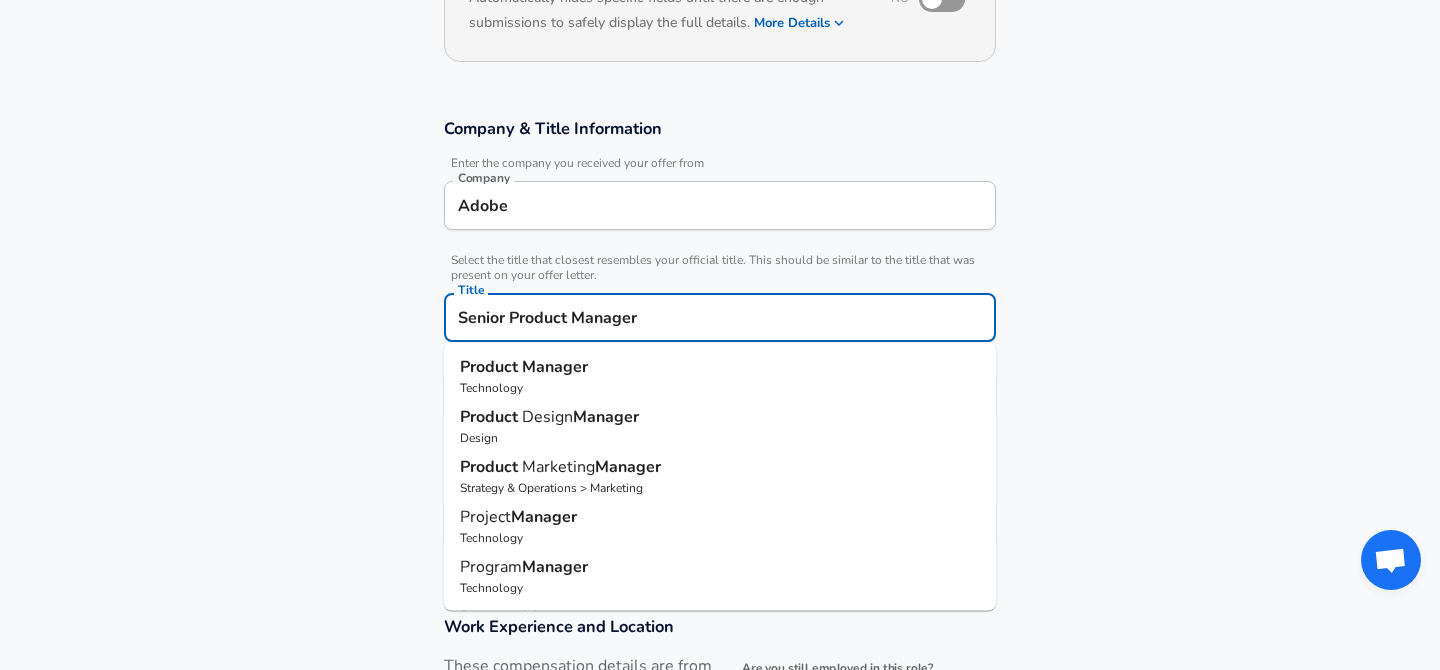 click on "Senior Product Manager" at bounding box center [720, 317] 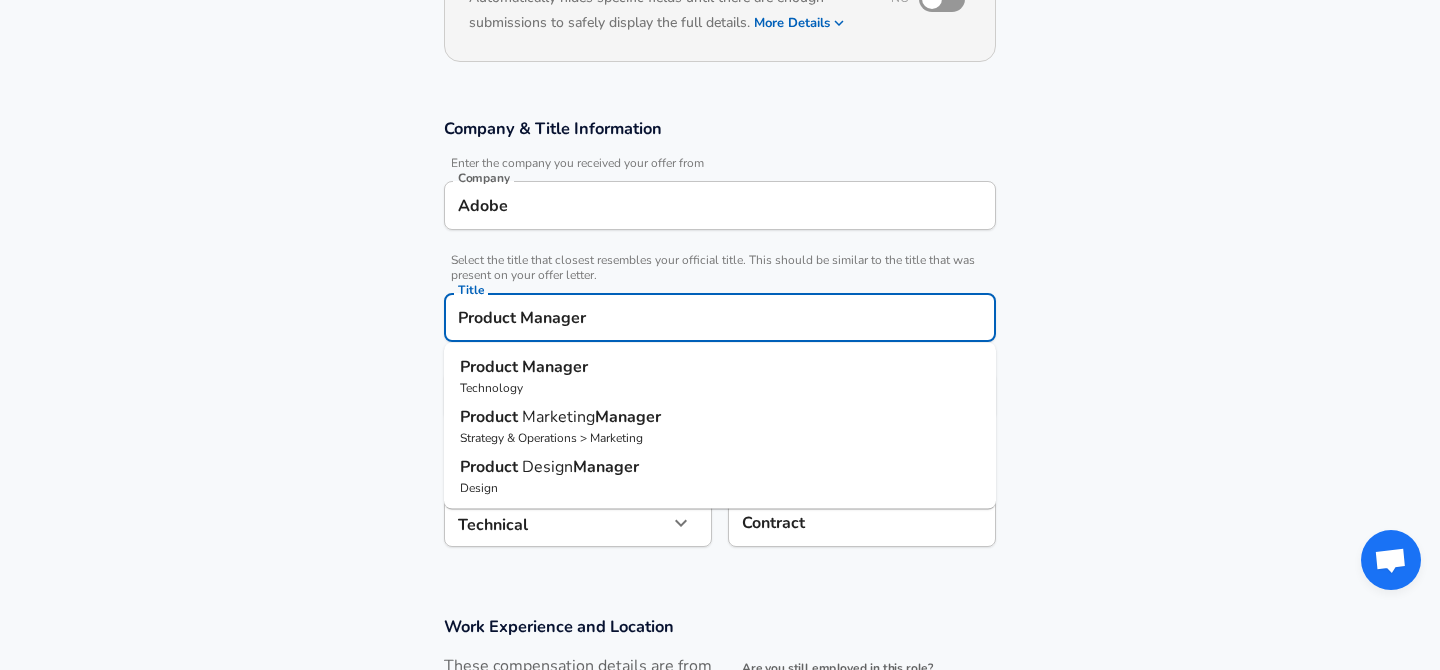 type on "Product Manager" 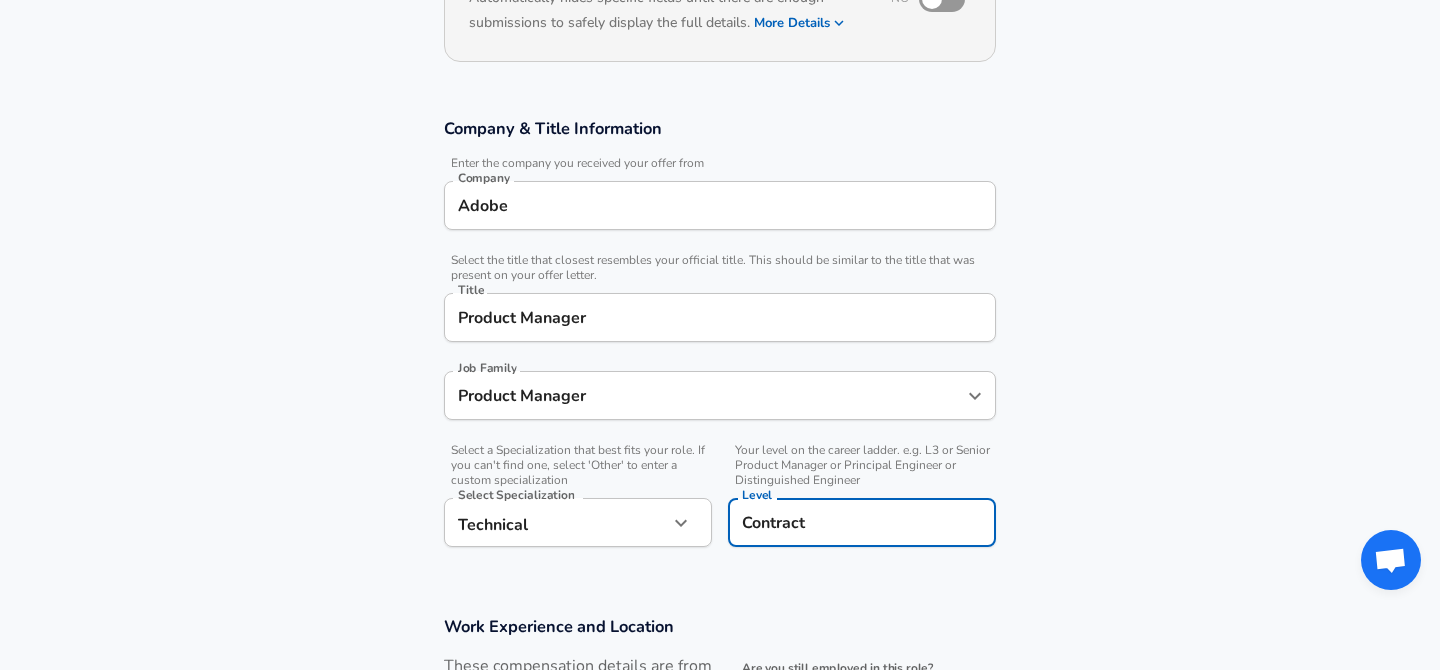 click on "Contract" at bounding box center (862, 522) 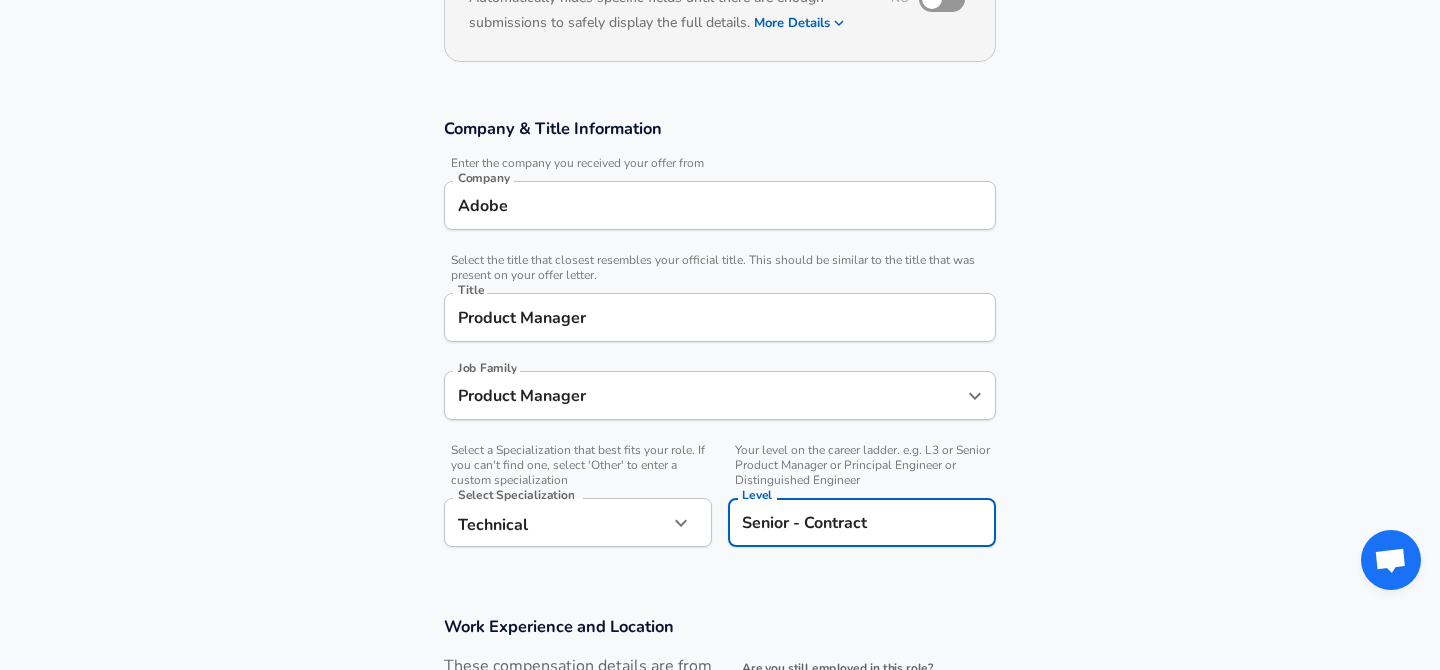 type on "Senior - Contract" 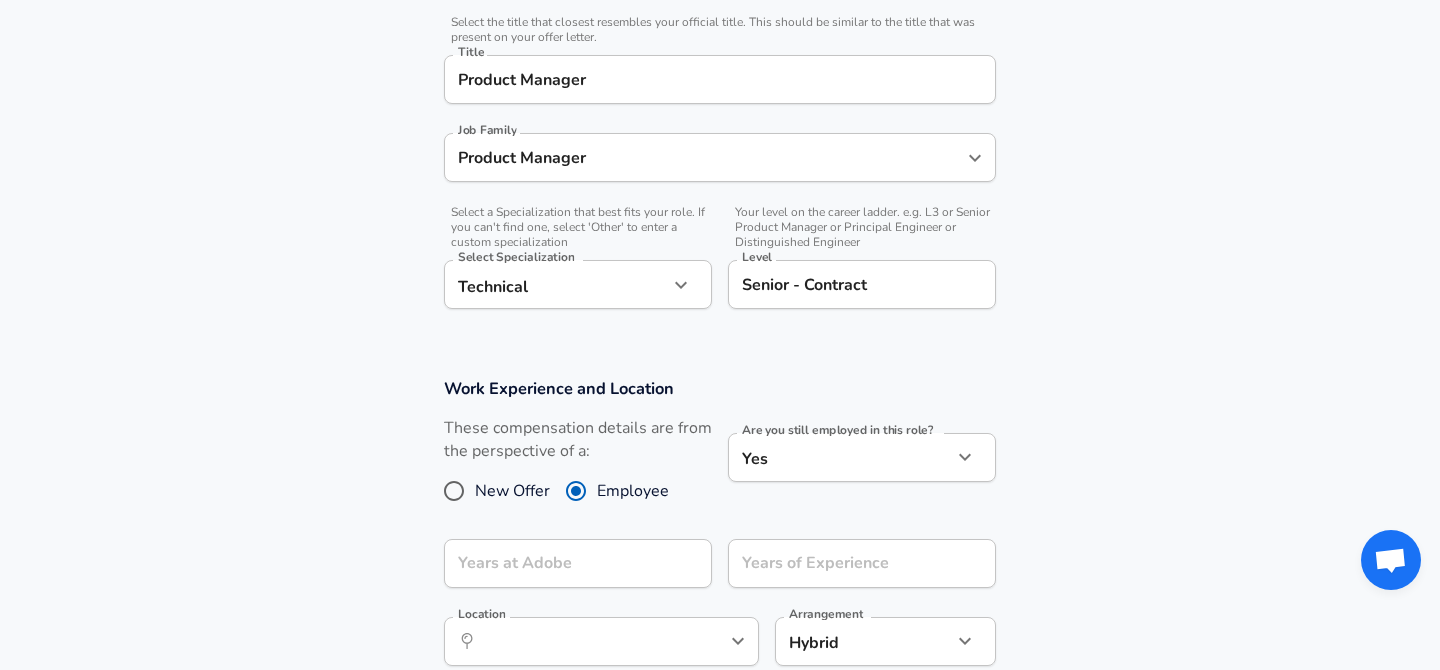 scroll, scrollTop: 504, scrollLeft: 0, axis: vertical 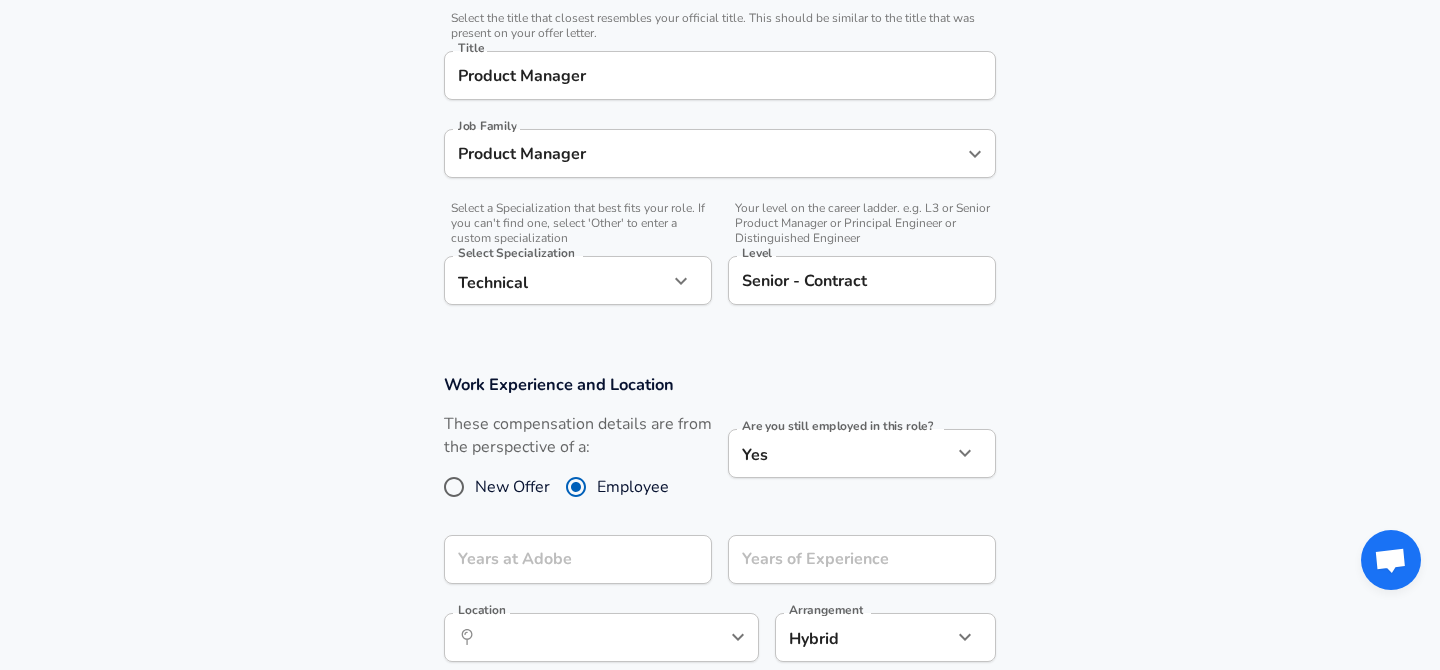click 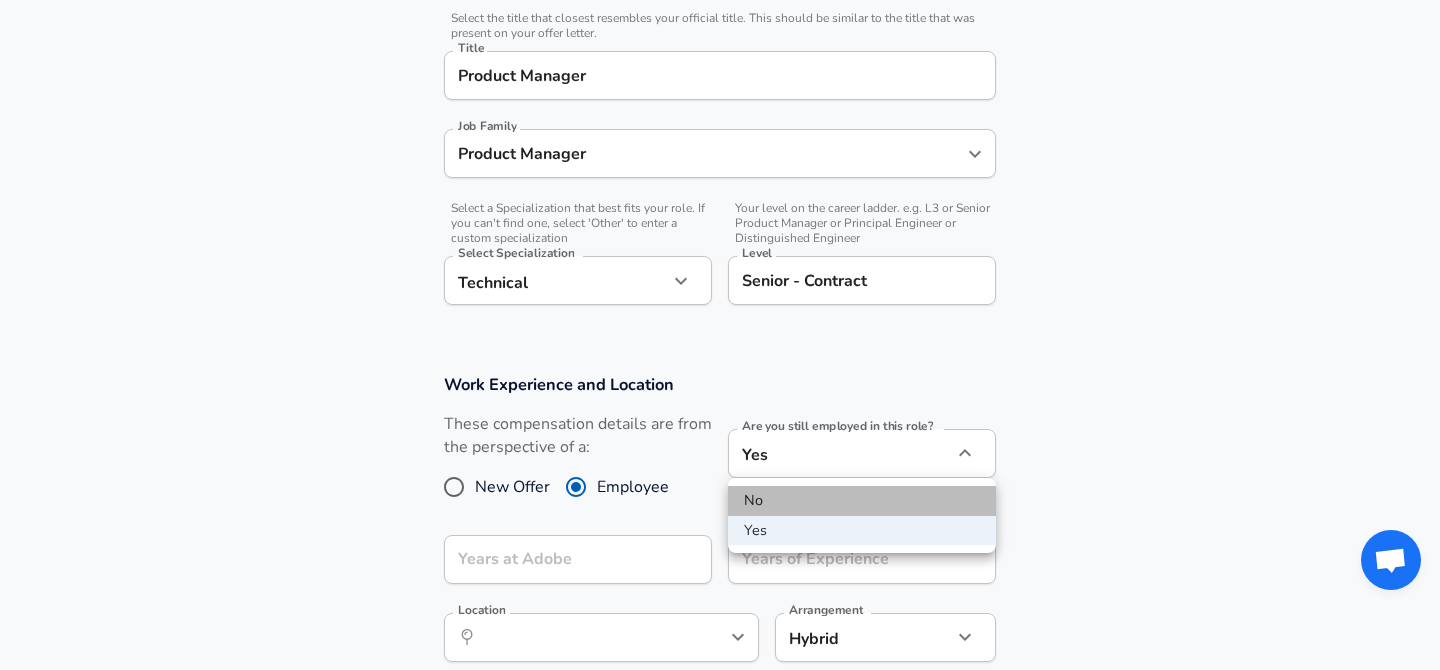 click on "No" at bounding box center (862, 501) 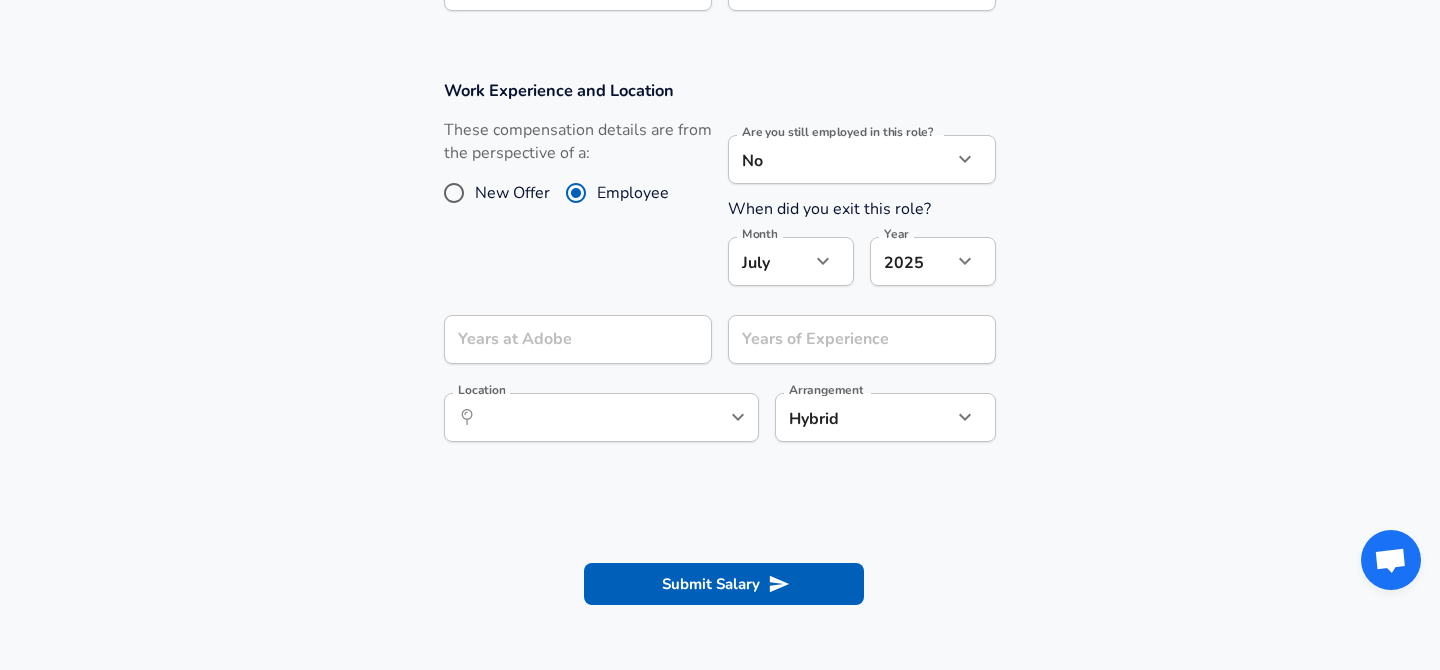 scroll, scrollTop: 799, scrollLeft: 0, axis: vertical 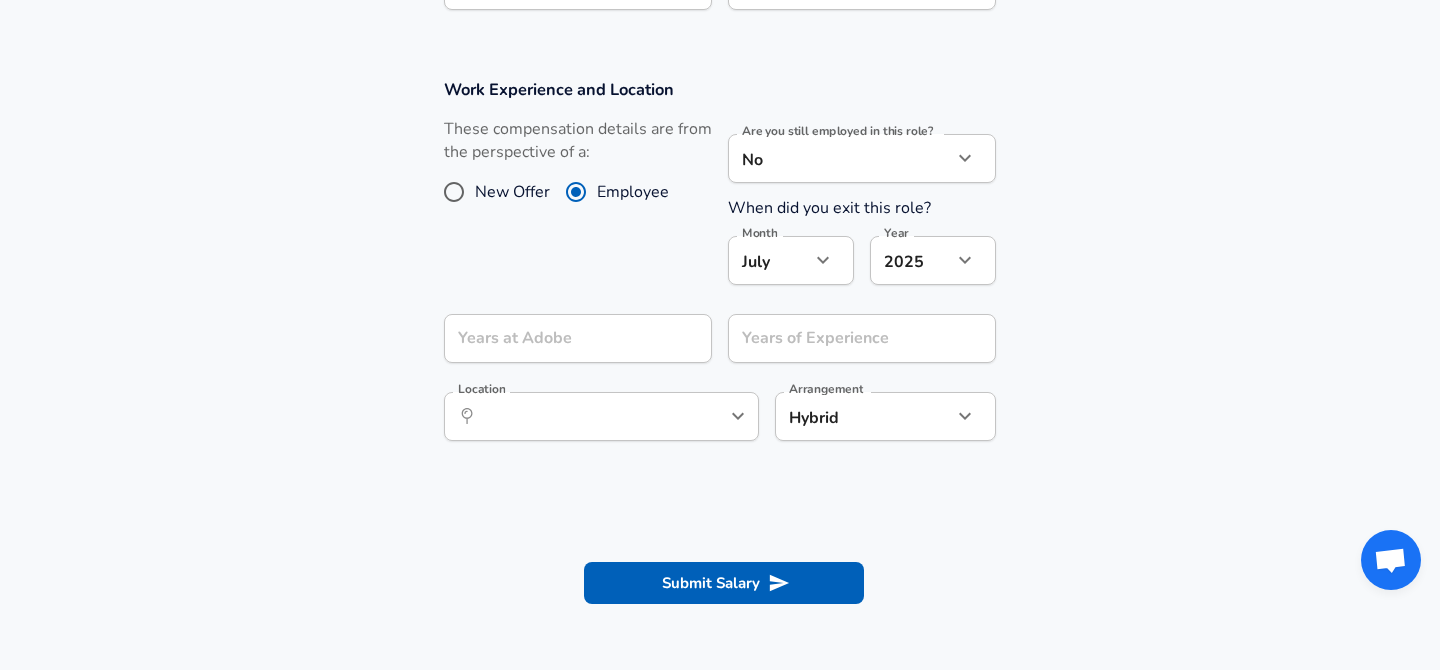 click 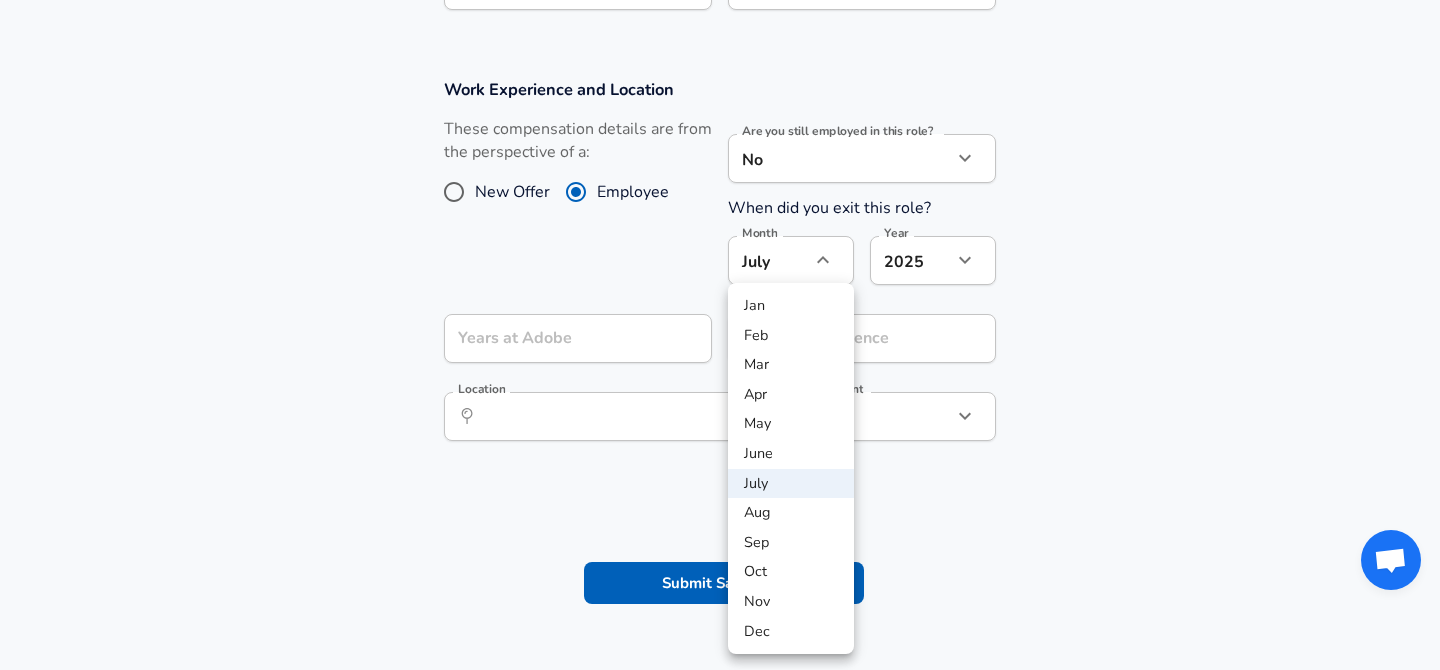 click on "Nov" at bounding box center (791, 602) 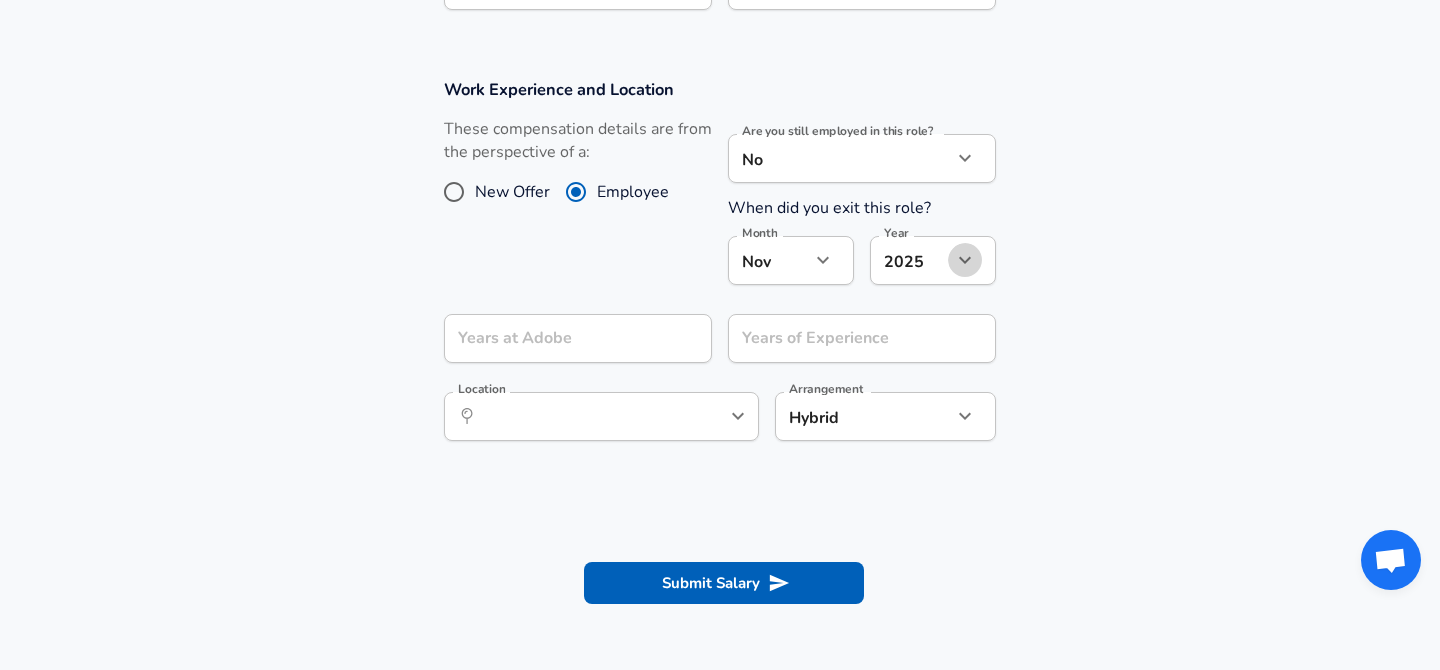 click 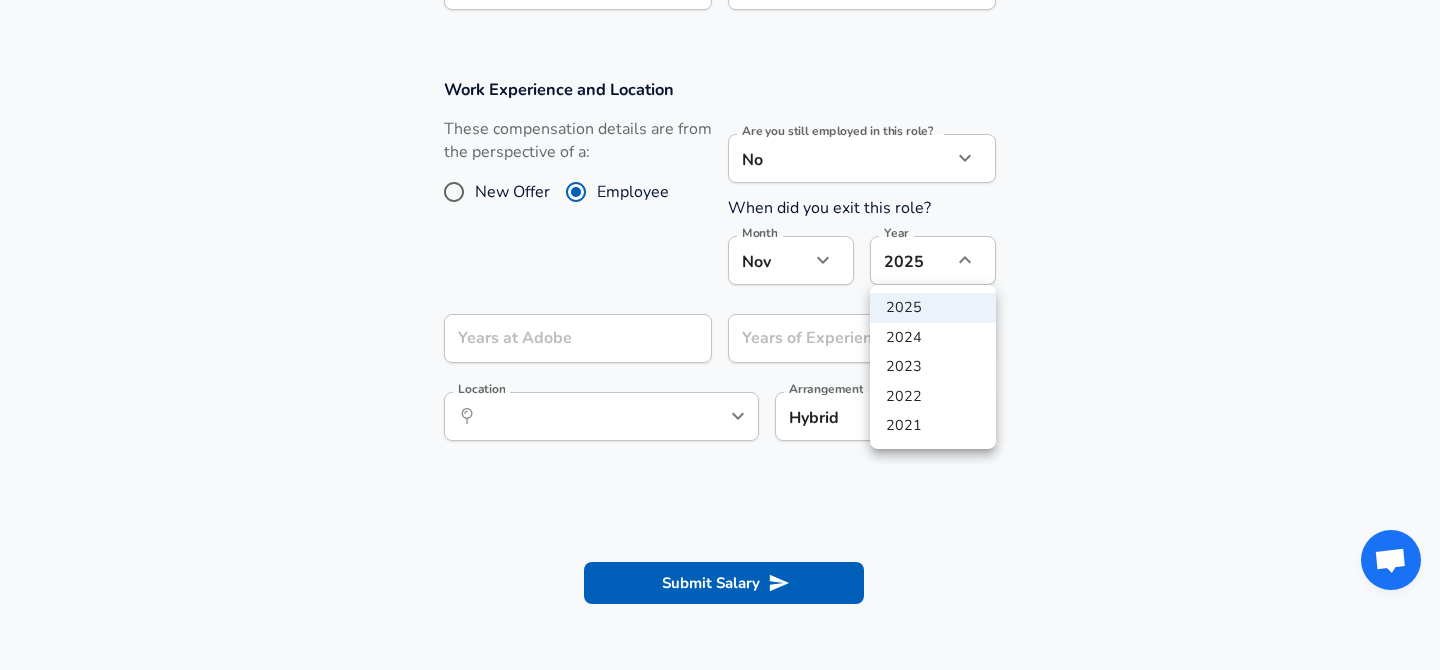 click on "2024" at bounding box center [933, 338] 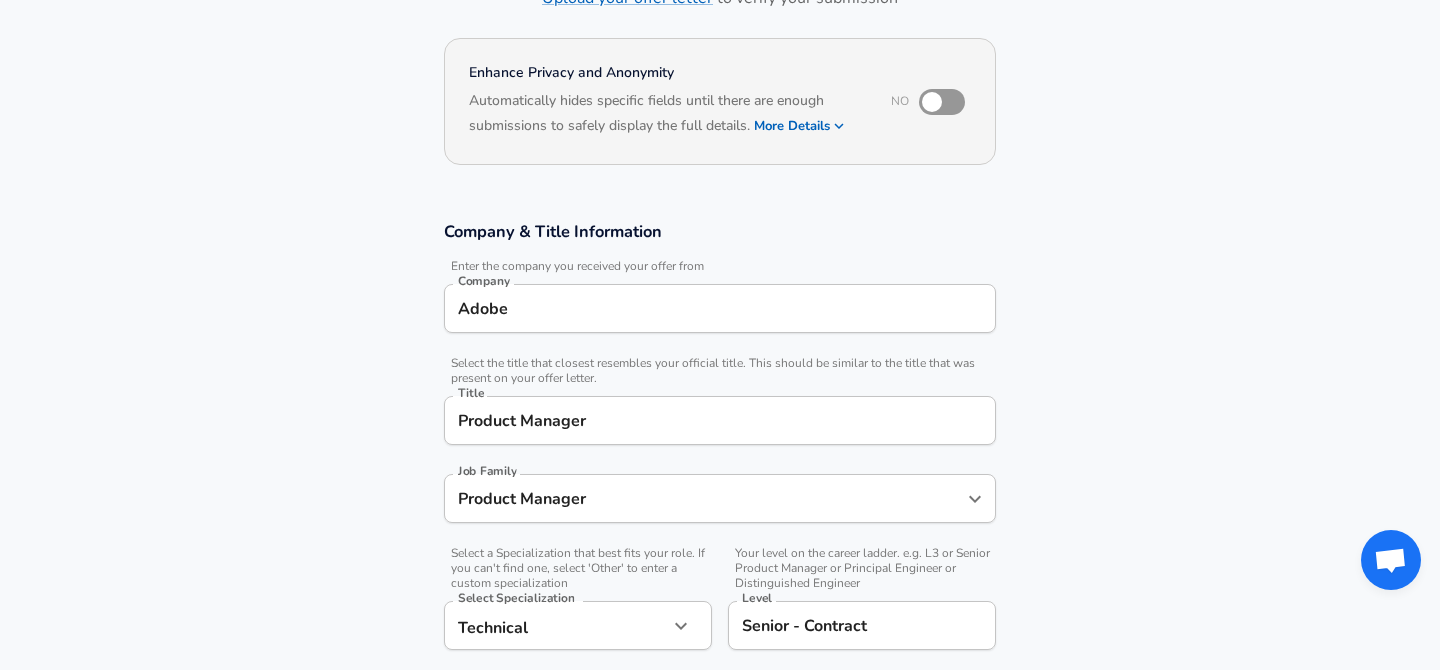 scroll, scrollTop: 0, scrollLeft: 0, axis: both 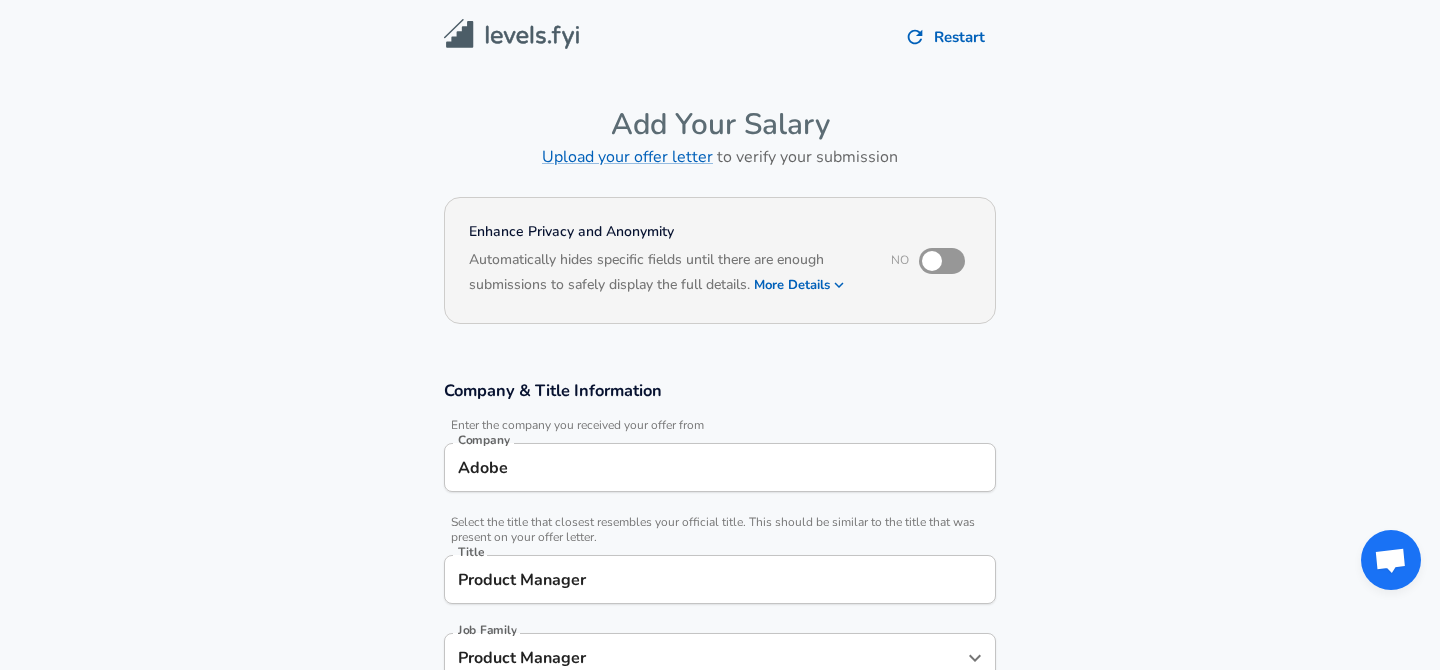 click 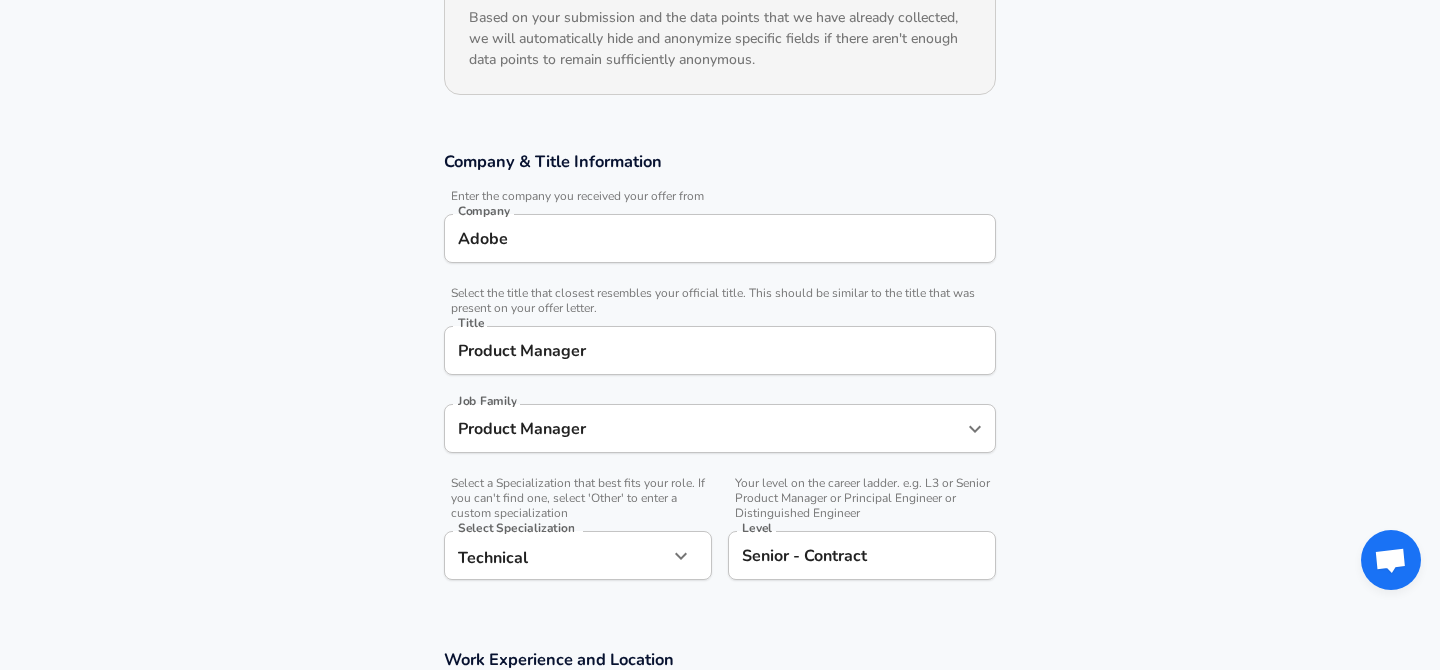 scroll, scrollTop: 314, scrollLeft: 0, axis: vertical 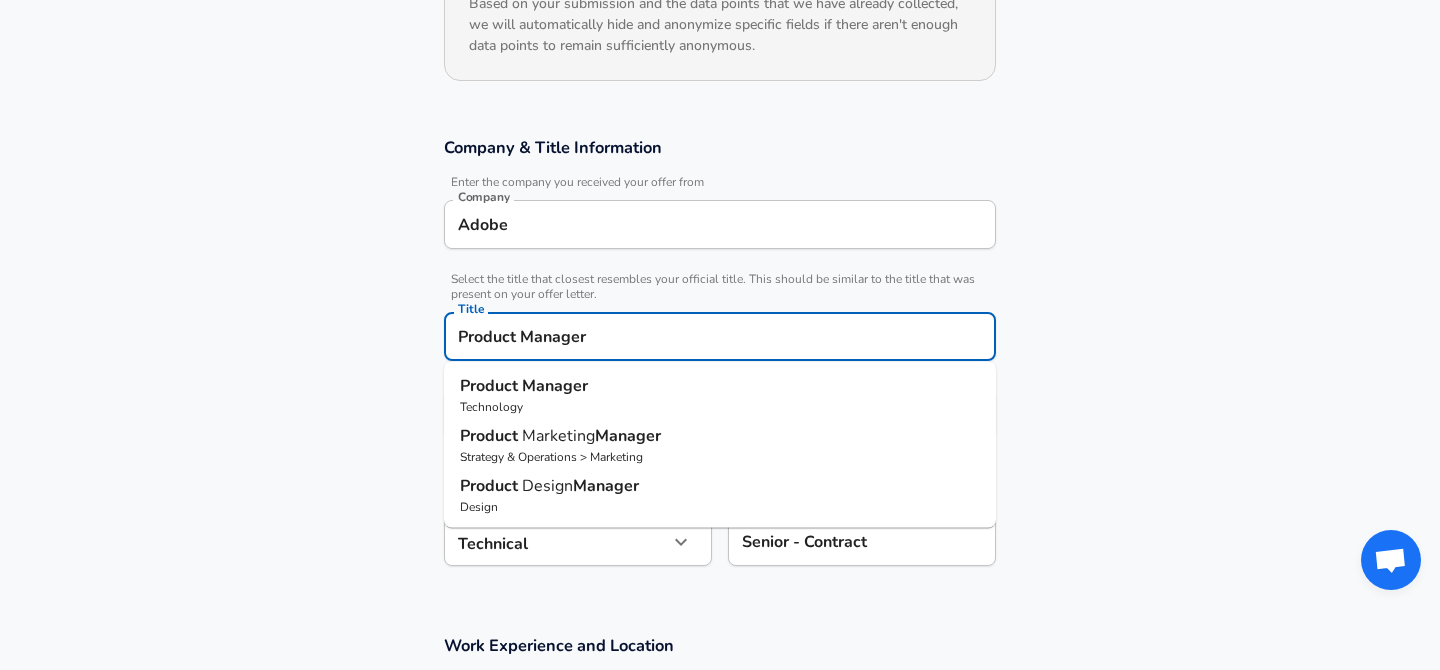 click on "Product Manager" at bounding box center (720, 336) 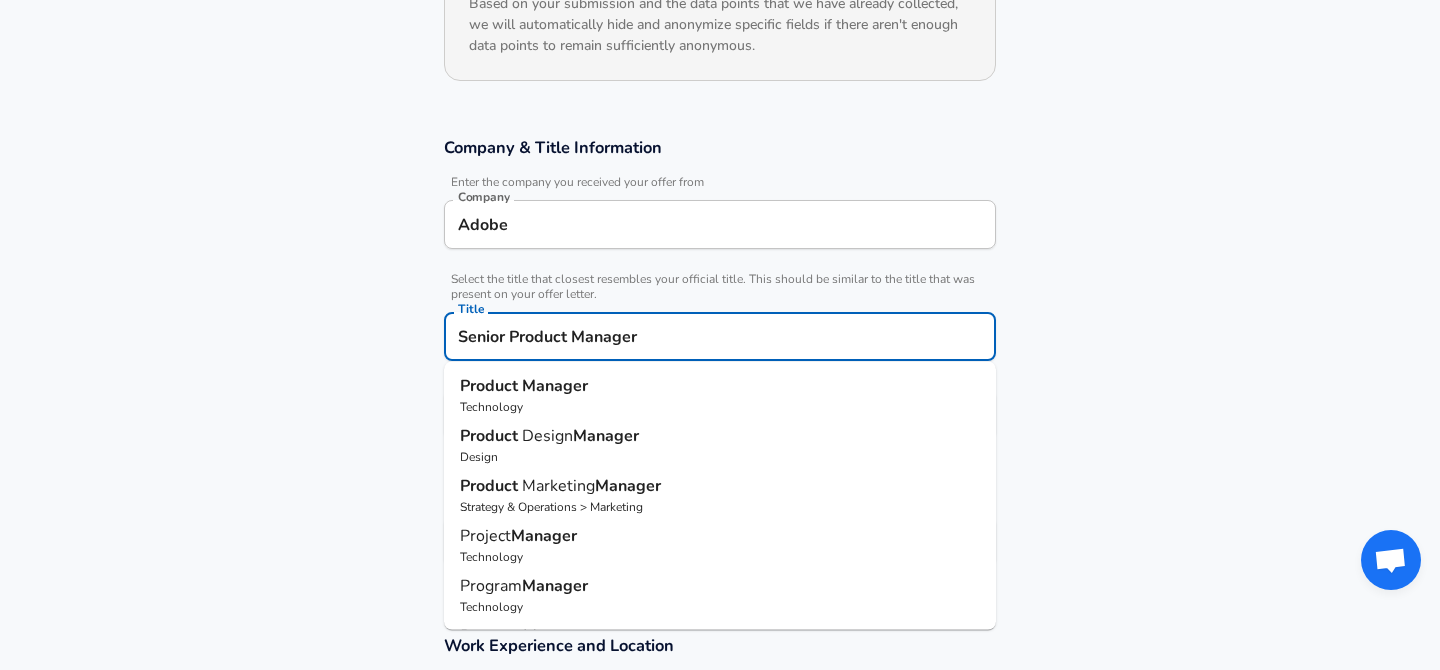 click on "Senior Product Manager" at bounding box center [720, 336] 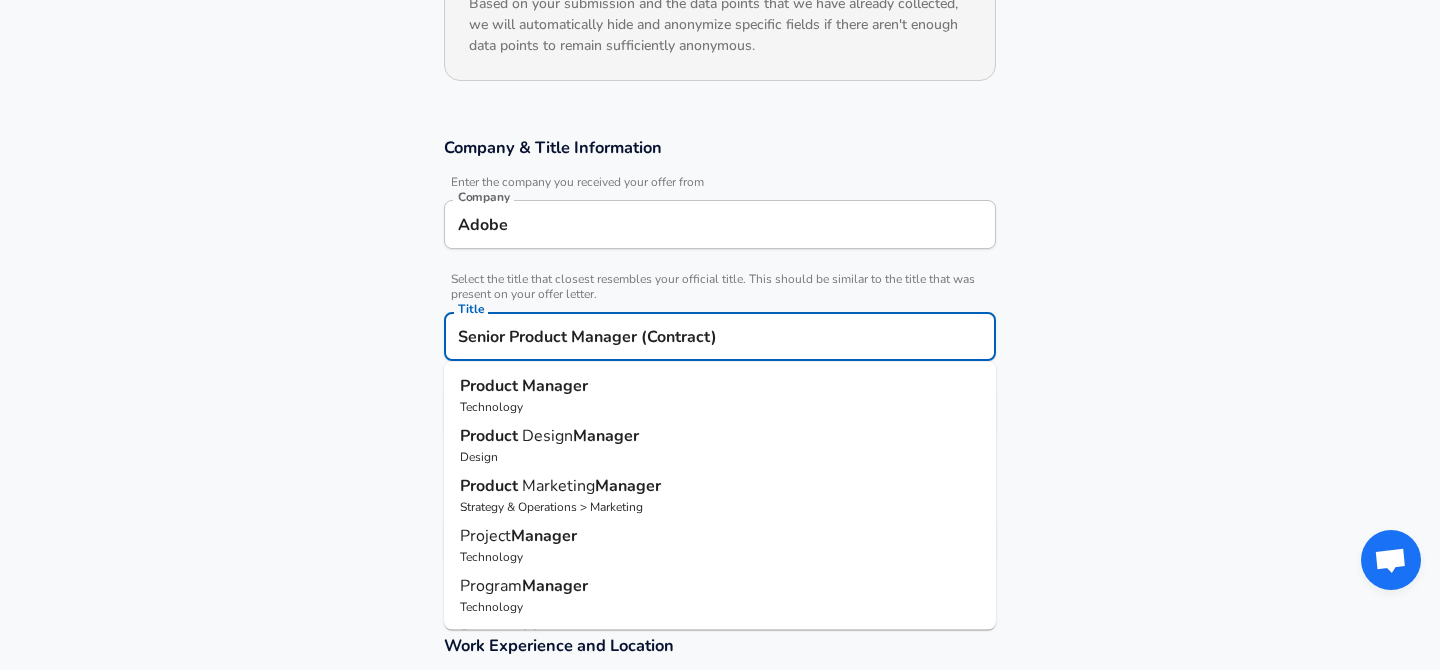type on "Senior Product Manager (Contract)" 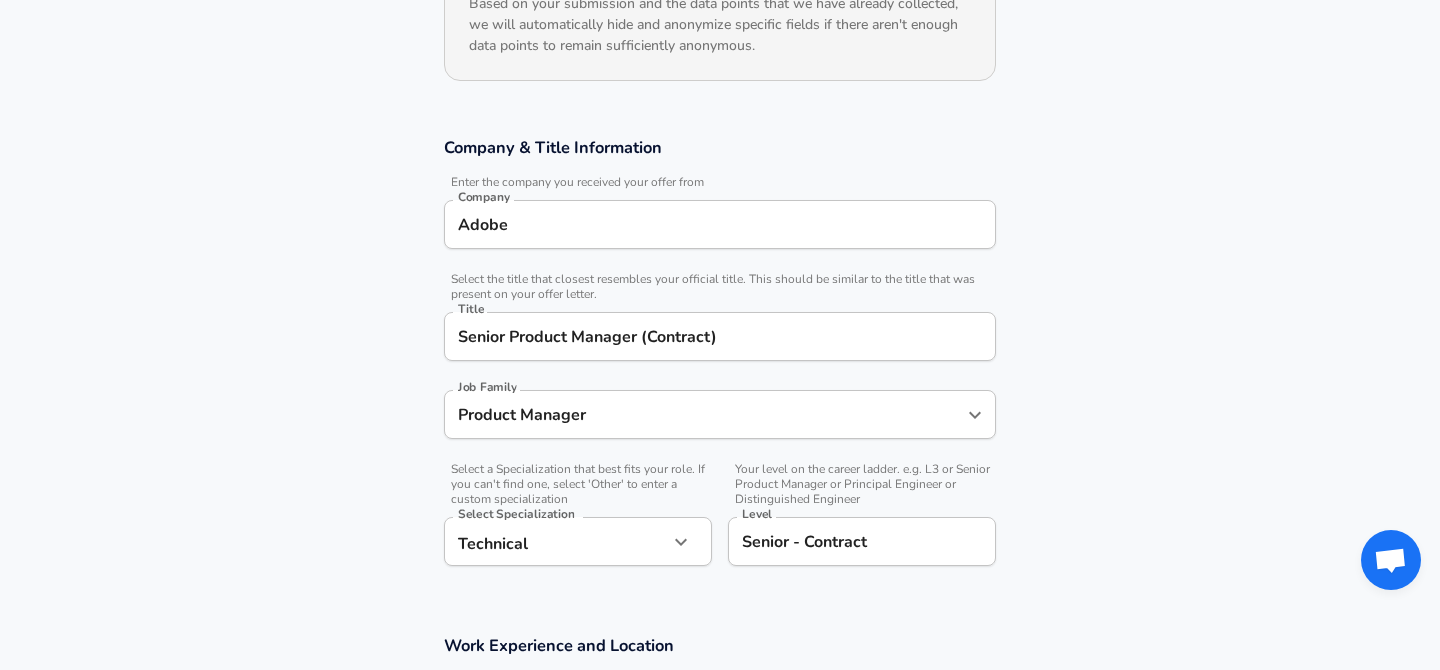 click on "Company & Title Information   Enter the company you received your offer from Company Adobe Company   Select the title that closest resembles your official title. This should be similar to the title that was present on your offer letter. Title Senior Product Manager ([DEMOGRAPHIC_DATA]) Title Job Family Product Manager Job Family   Select a Specialization that best fits your role. If you can't find one, select 'Other' to enter a custom specialization Select Specialization Technical Technical Select Specialization   Your level on the career ladder. e.g. L3 or Senior Product Manager or Principal Engineer or Distinguished Engineer Level Senior - Contract Level" at bounding box center [720, 362] 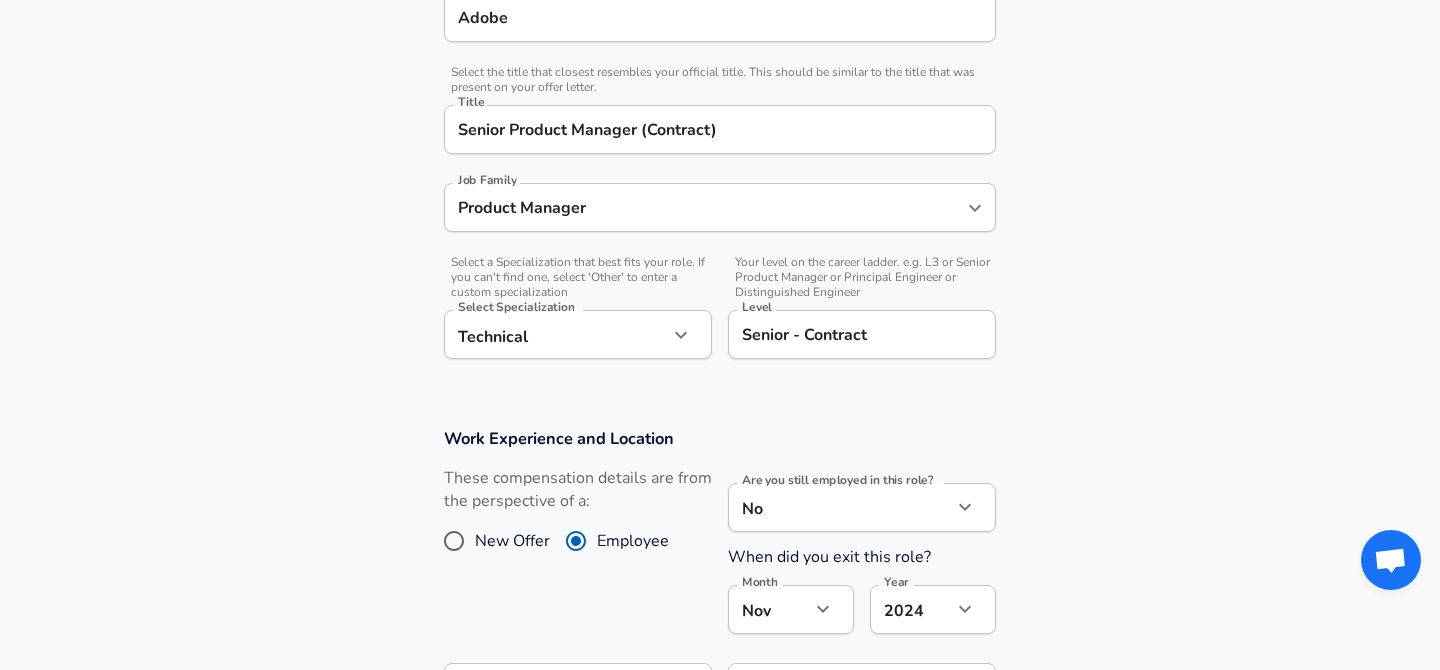 scroll, scrollTop: 524, scrollLeft: 0, axis: vertical 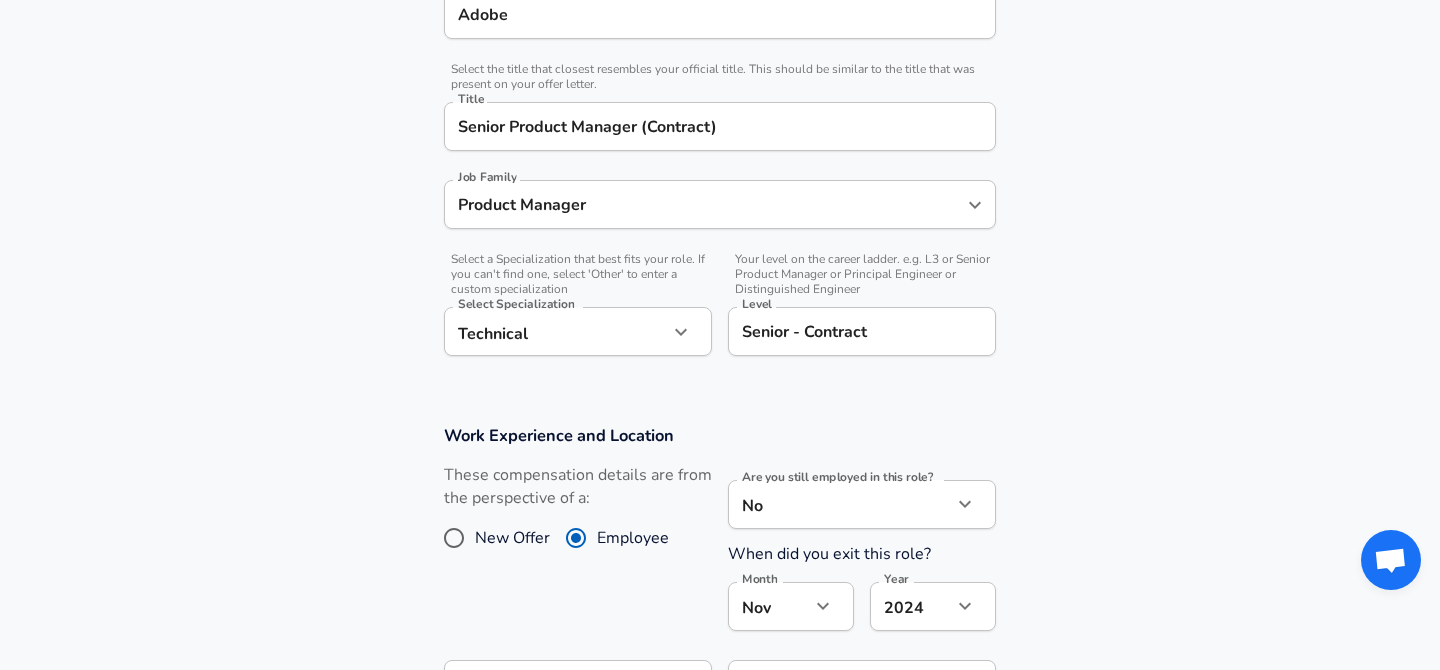 click on "Senior - Contract" at bounding box center [862, 331] 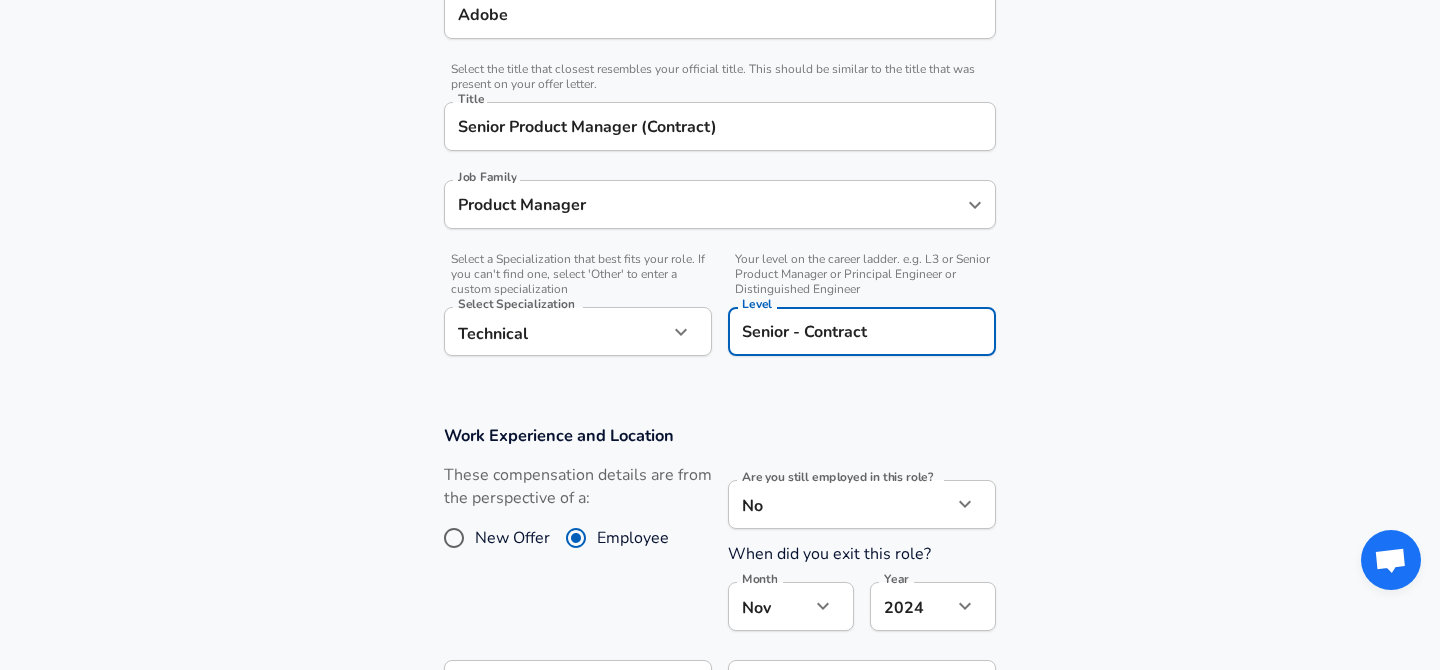 click on "Senior - Contract" at bounding box center [862, 331] 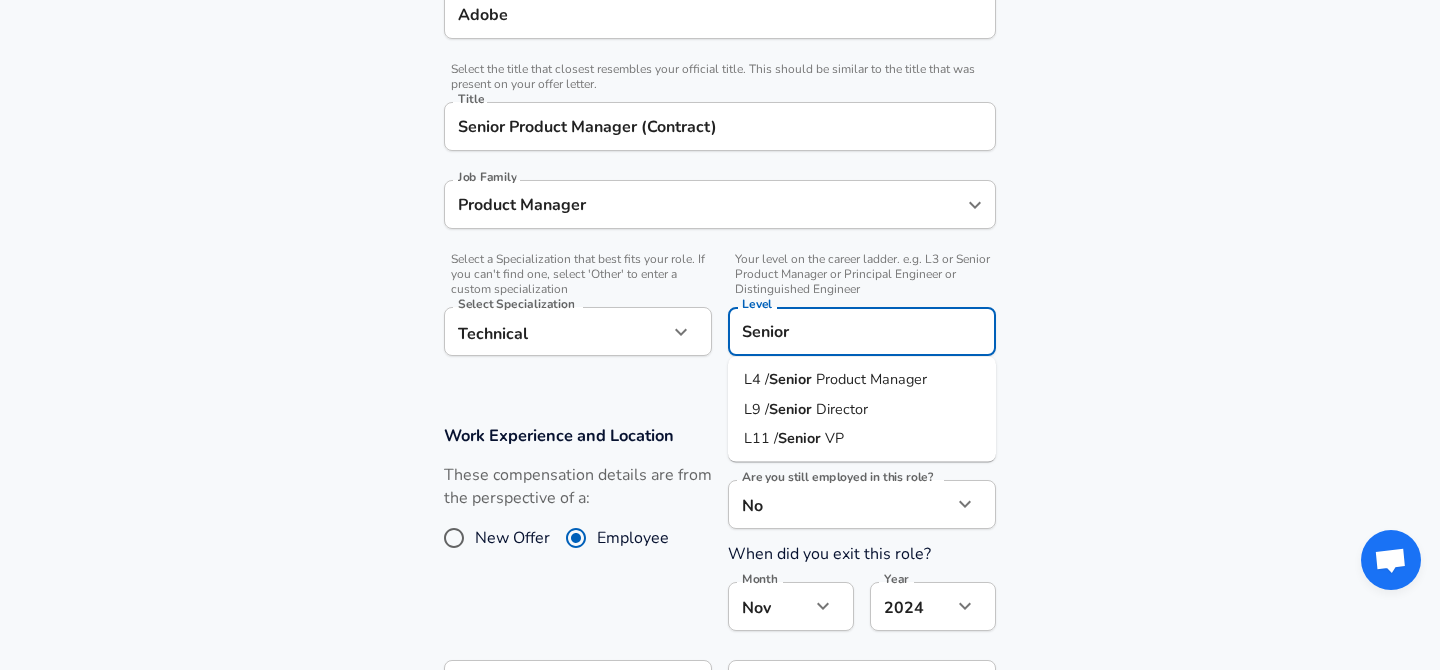 type on "Senior" 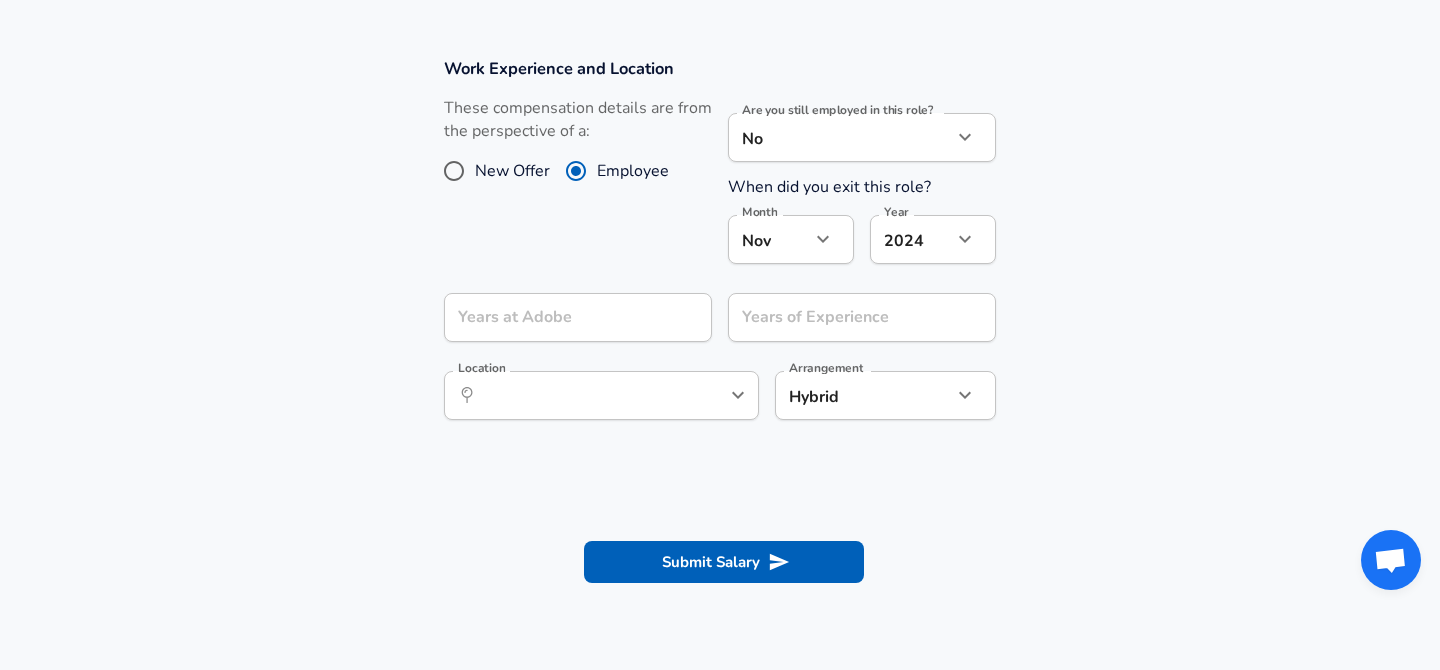 scroll, scrollTop: 902, scrollLeft: 0, axis: vertical 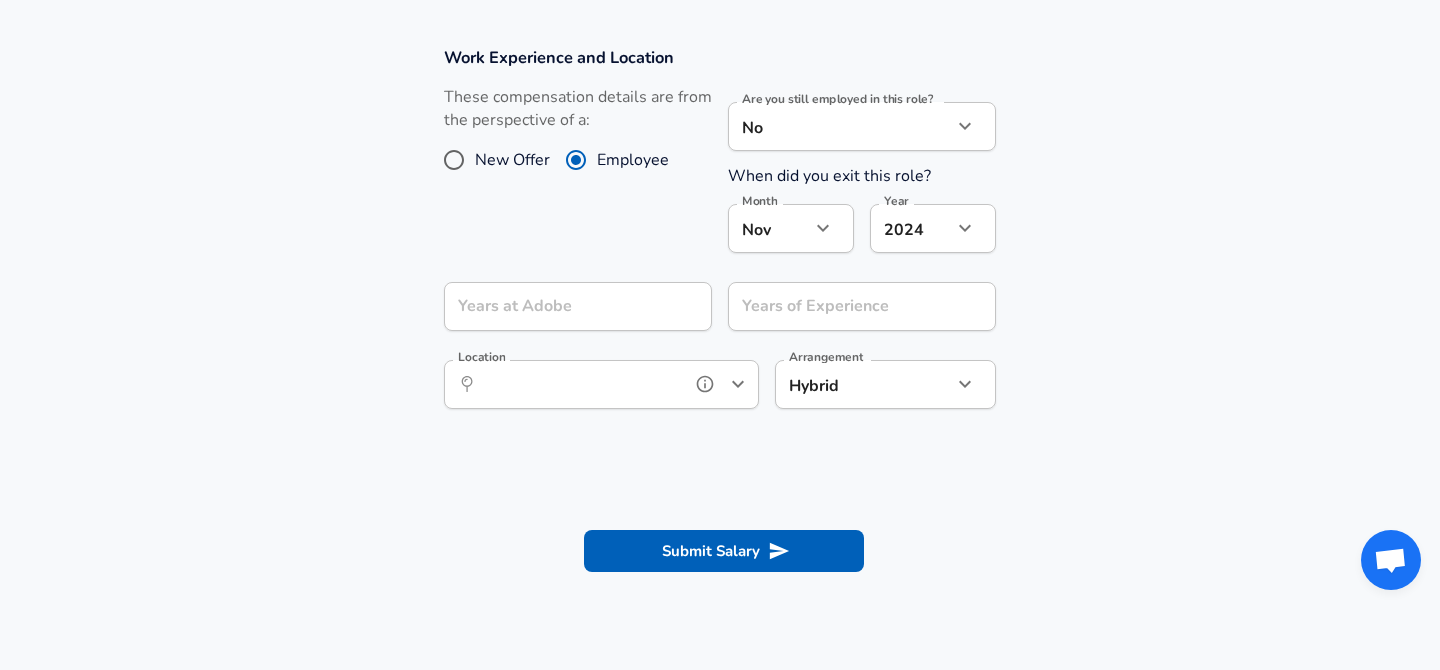 click on "Location" at bounding box center [579, 384] 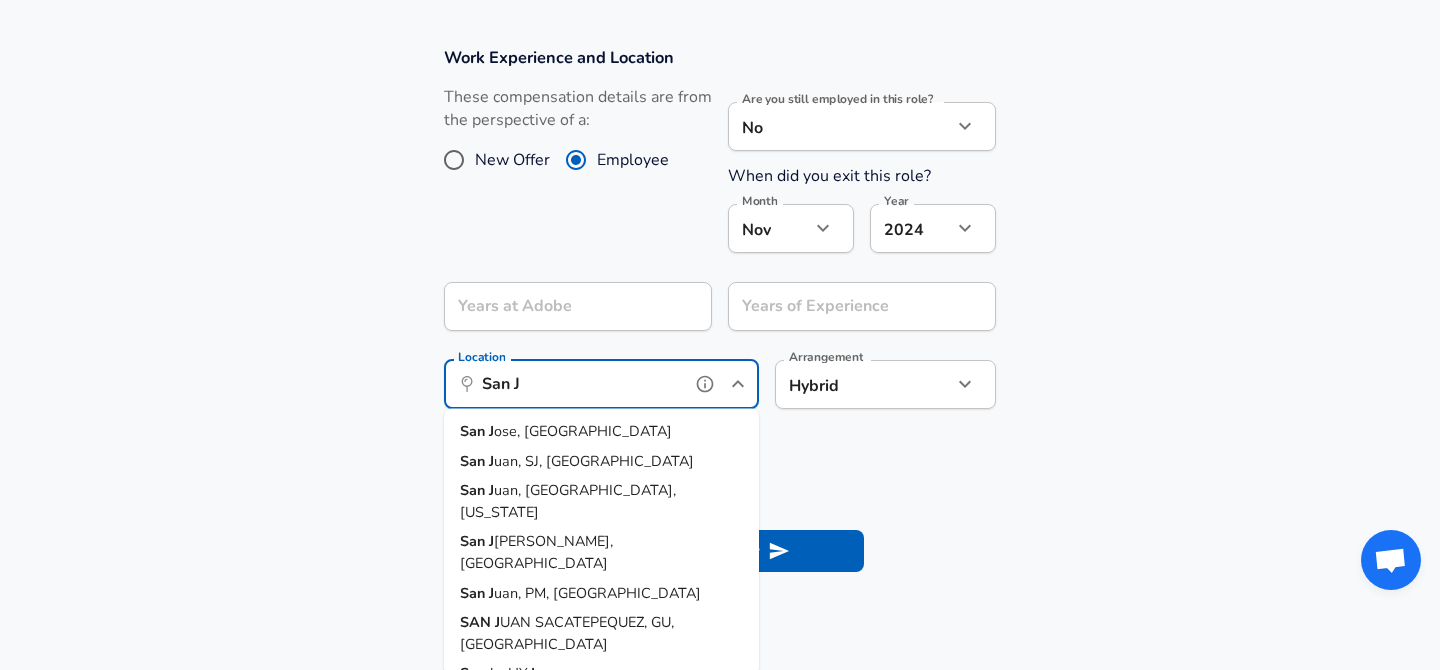 click on "ose, [GEOGRAPHIC_DATA]" at bounding box center (583, 431) 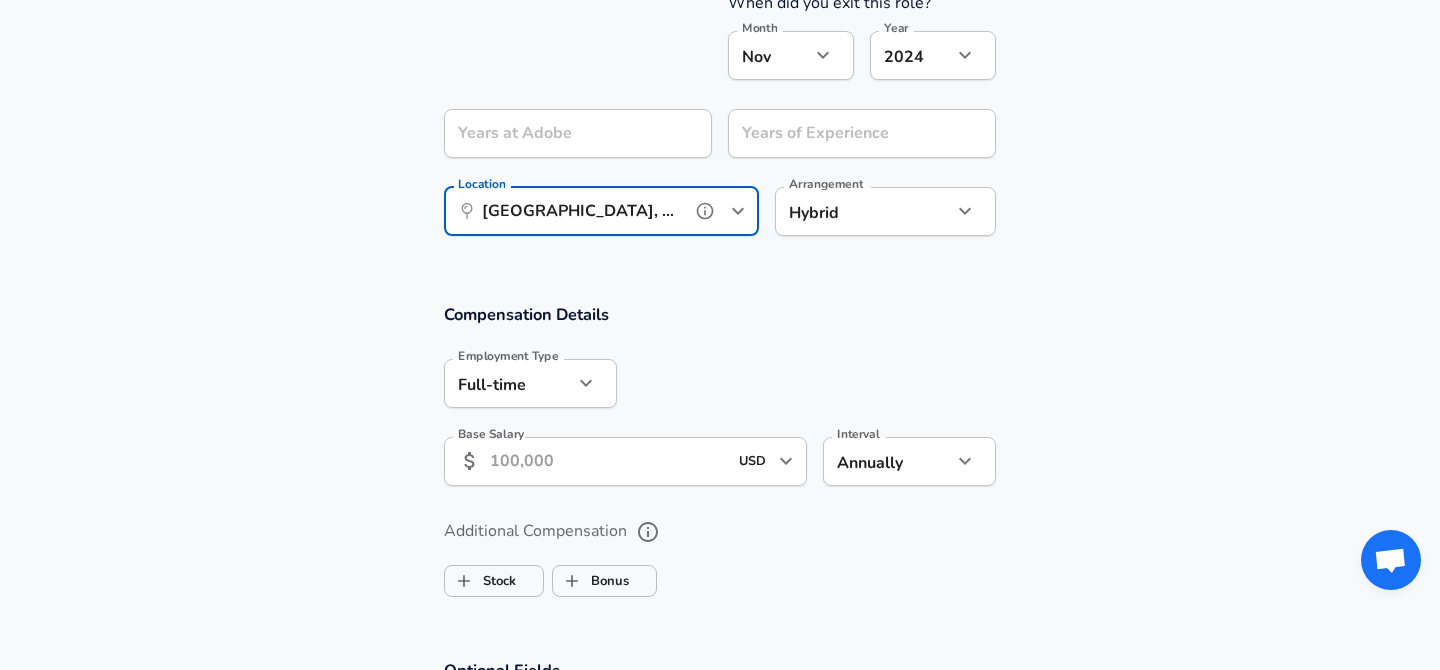 scroll, scrollTop: 1084, scrollLeft: 0, axis: vertical 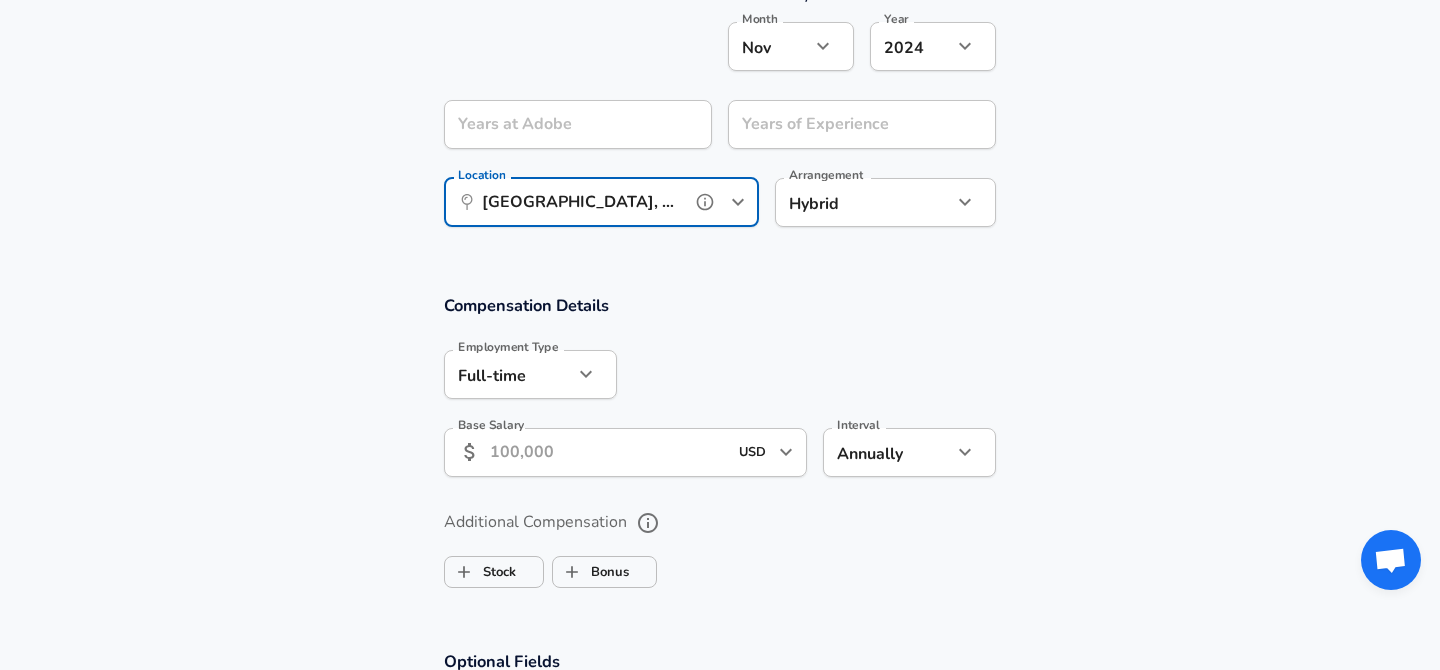 type on "[GEOGRAPHIC_DATA], [GEOGRAPHIC_DATA]" 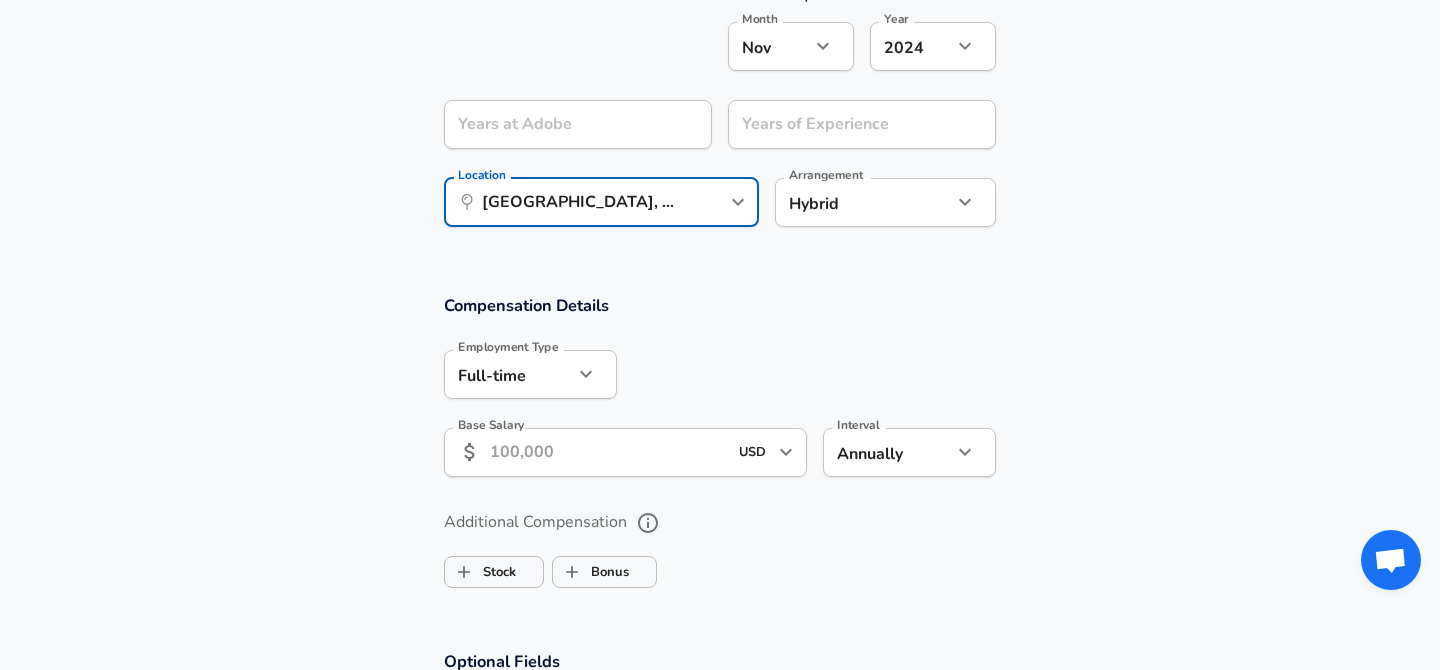 click on "Base Salary" at bounding box center [608, 452] 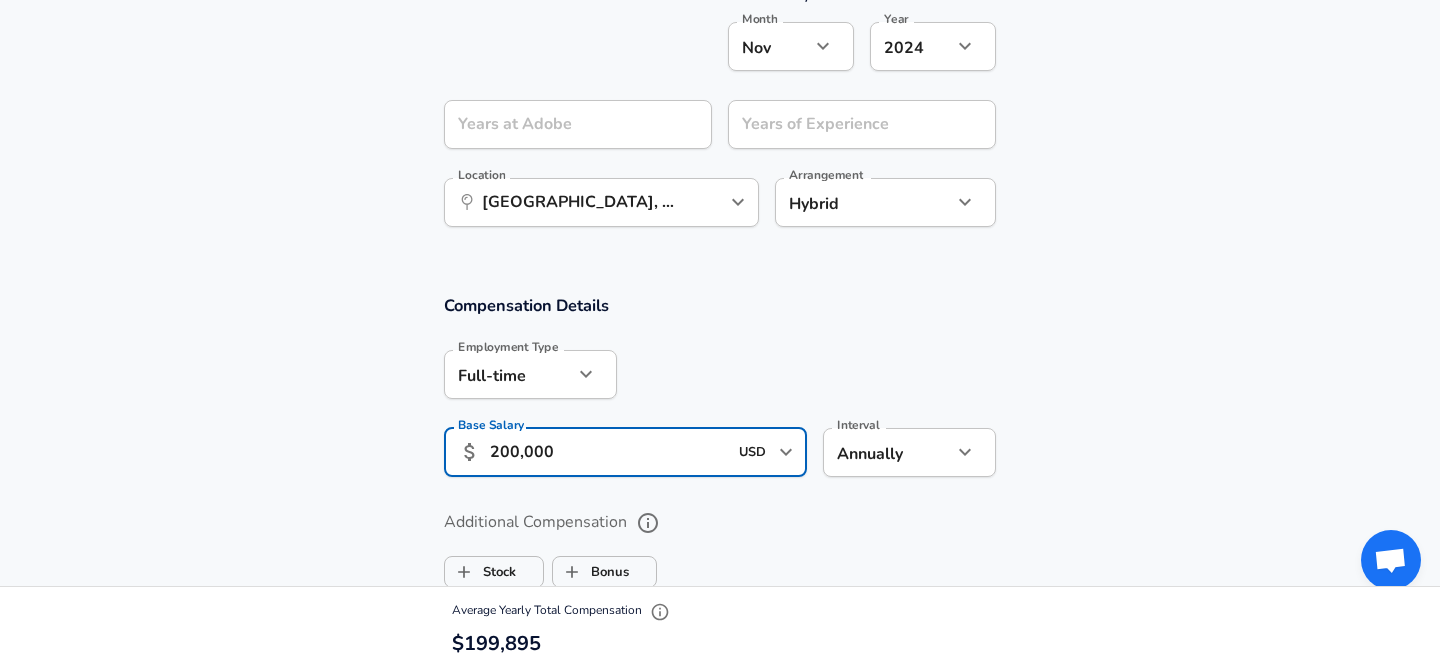 type on "200,000" 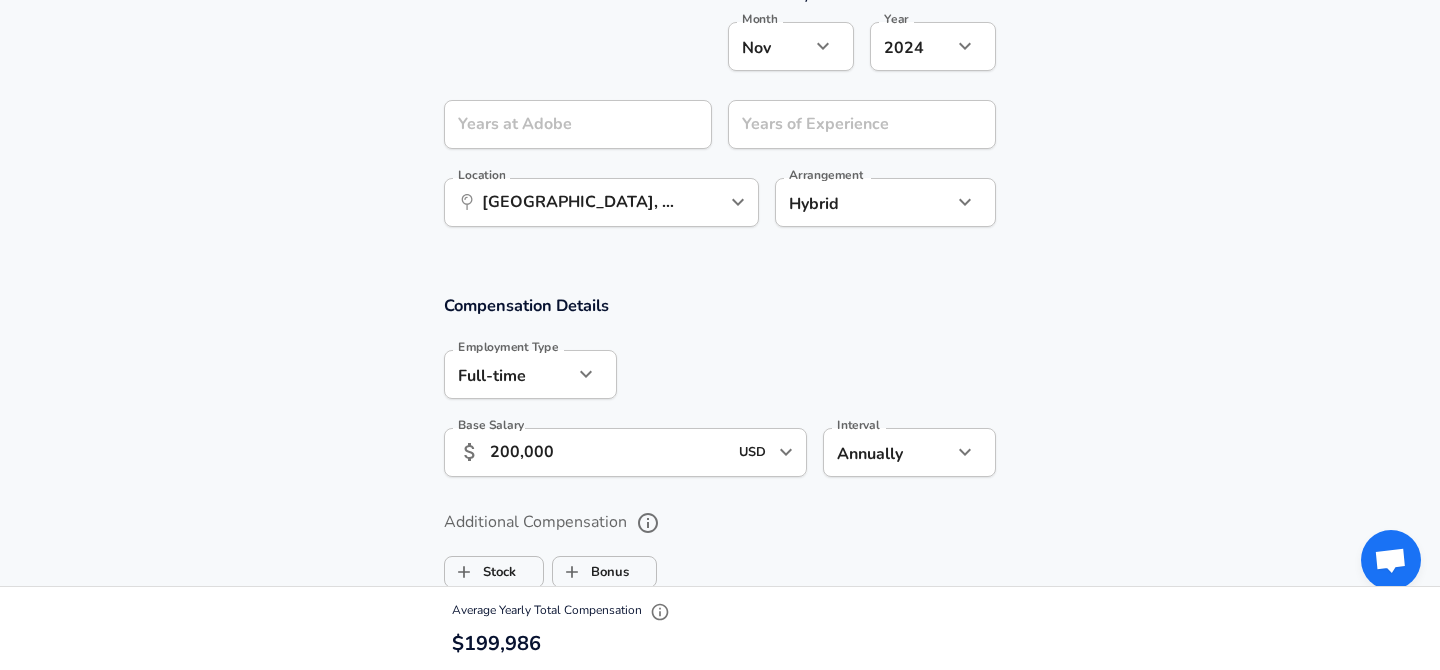 click on "Additional Compensation" at bounding box center [720, 523] 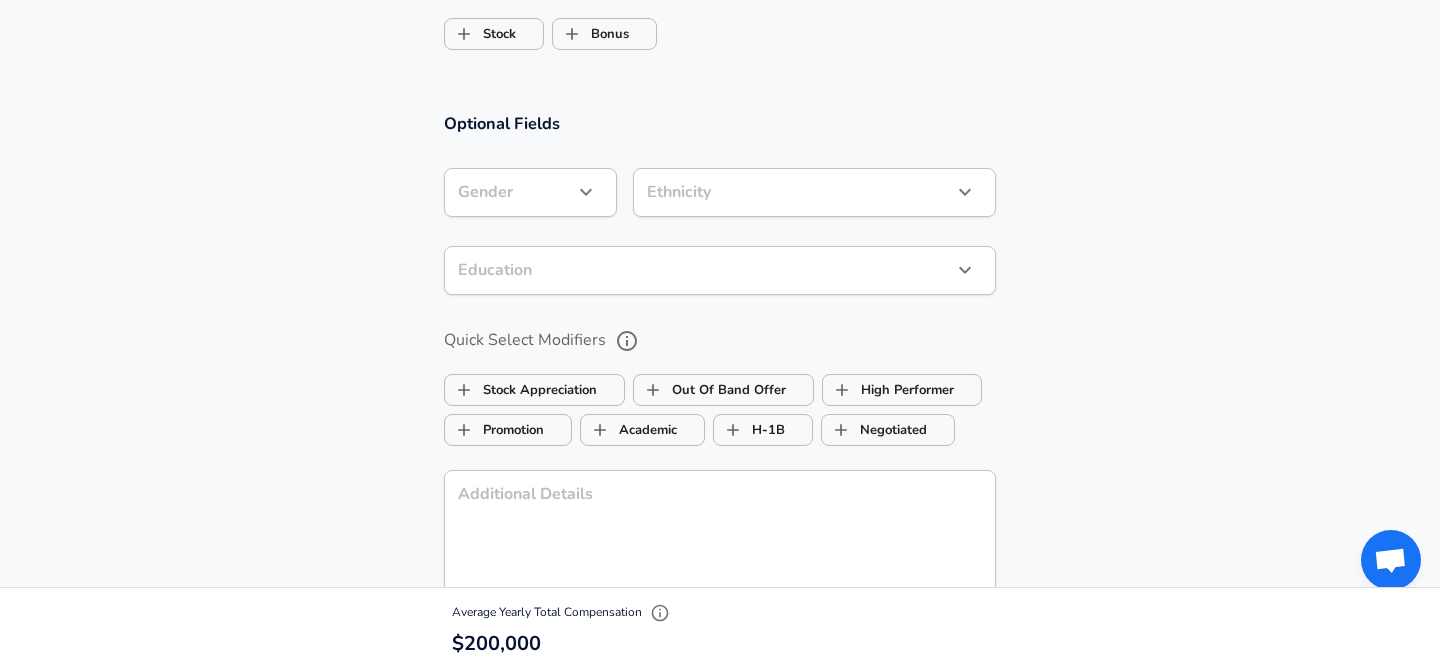 scroll, scrollTop: 1652, scrollLeft: 0, axis: vertical 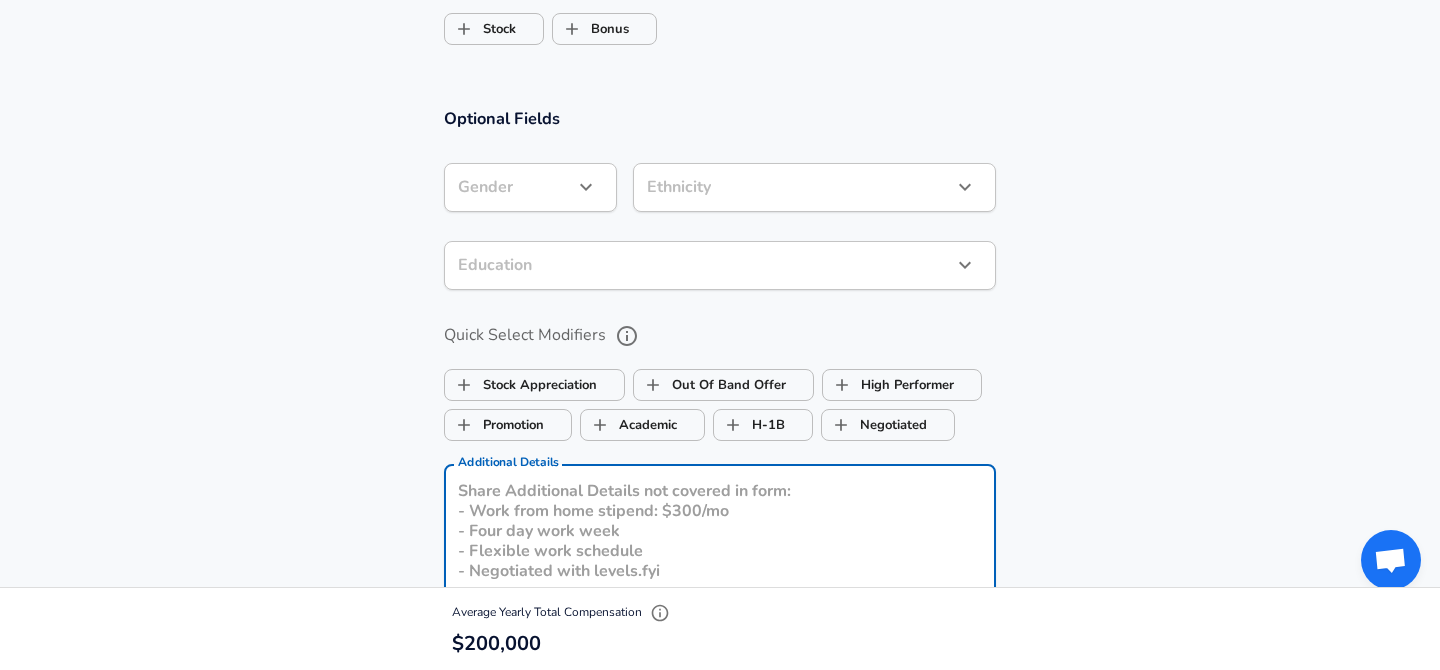click on "Additional Details" at bounding box center (720, 531) 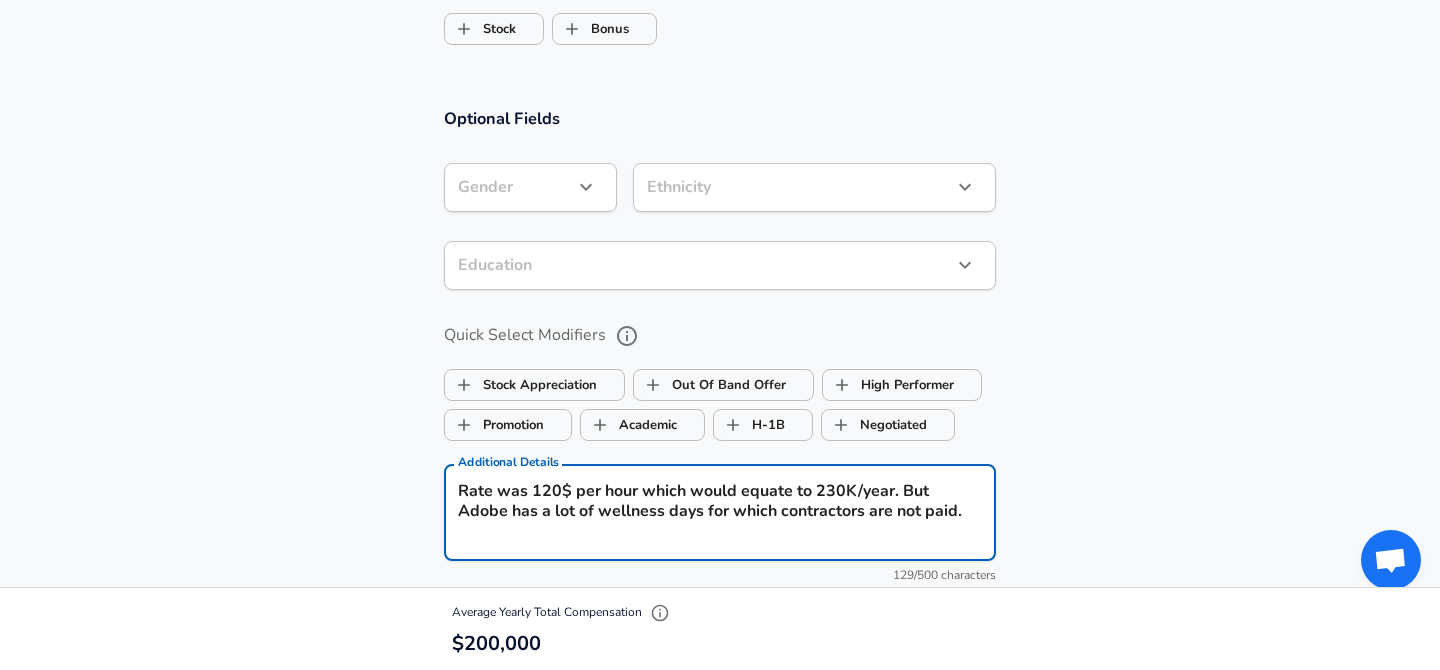 drag, startPoint x: 898, startPoint y: 488, endPoint x: 906, endPoint y: 532, distance: 44.72136 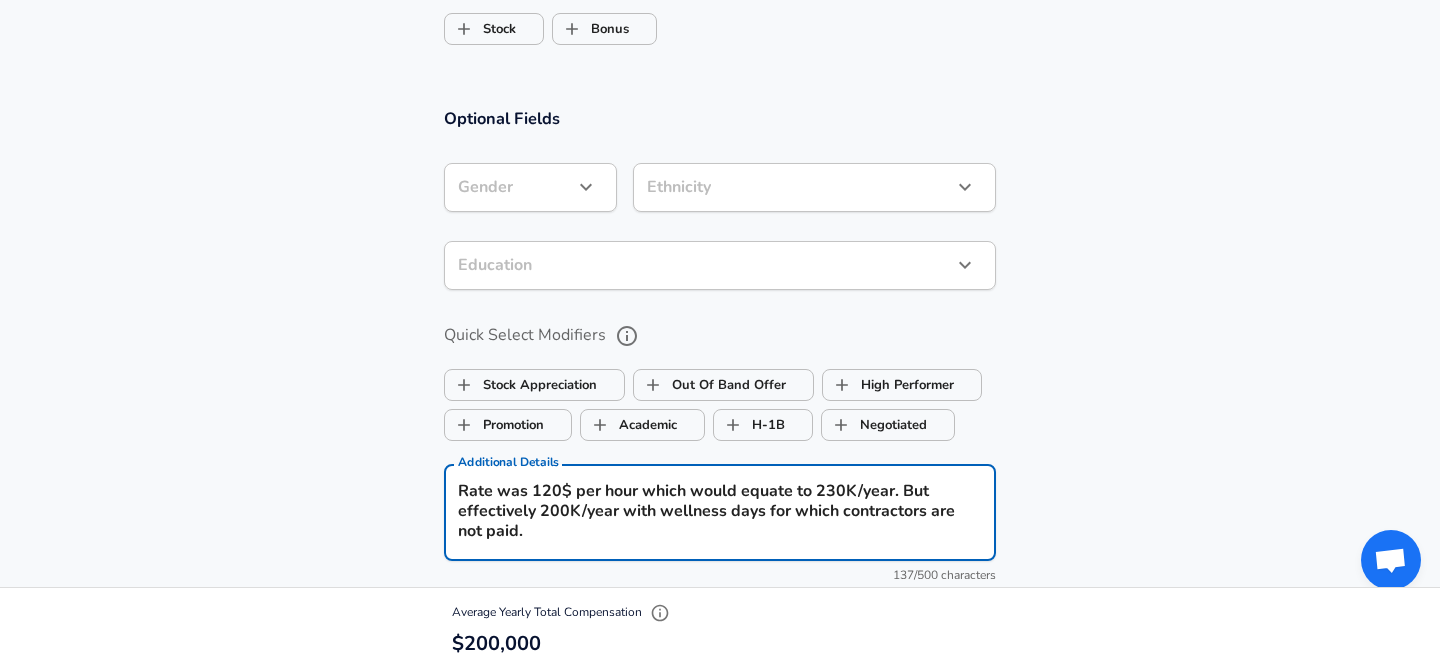 click on "Rate was 120$ per hour which would equate to 230K/year. But effectively 200K/year with wellness days for which contractors are not paid." at bounding box center (720, 512) 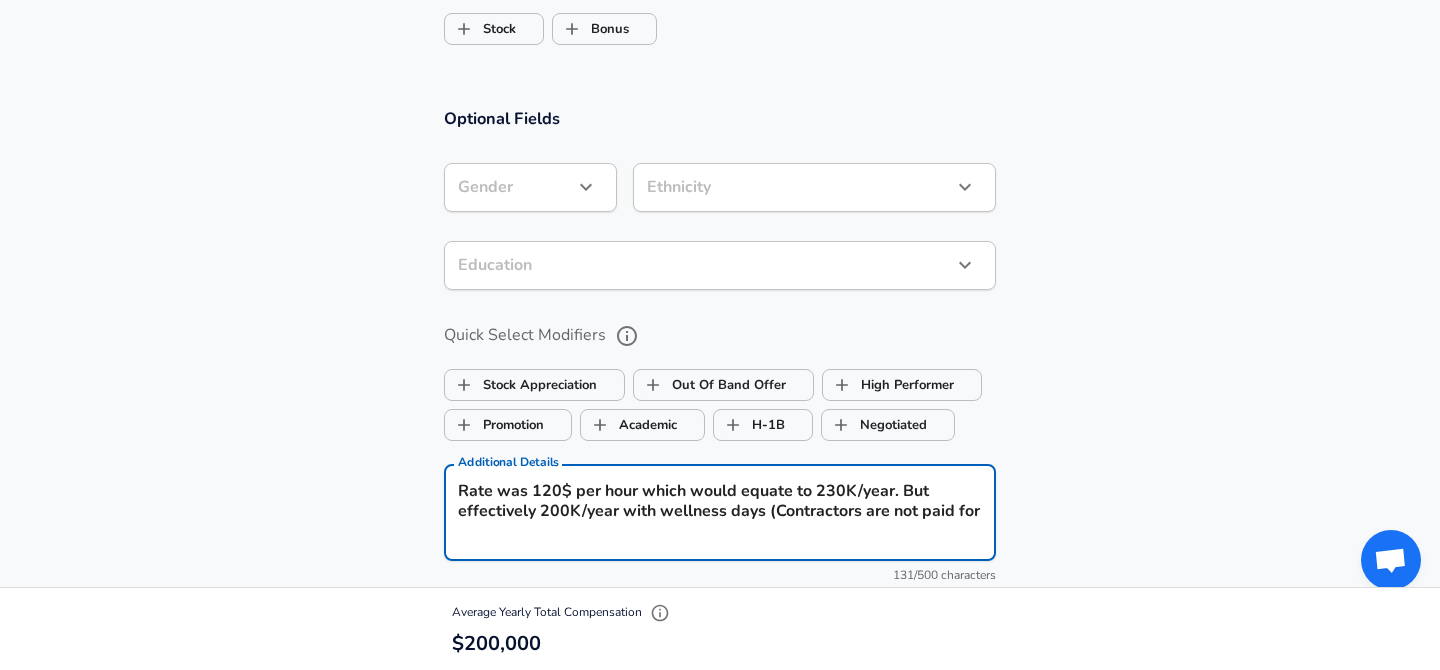 click on "Rate was 120$ per hour which would equate to 230K/year. But effectively 200K/year with wellness days (Contractors are not paid for" at bounding box center [720, 512] 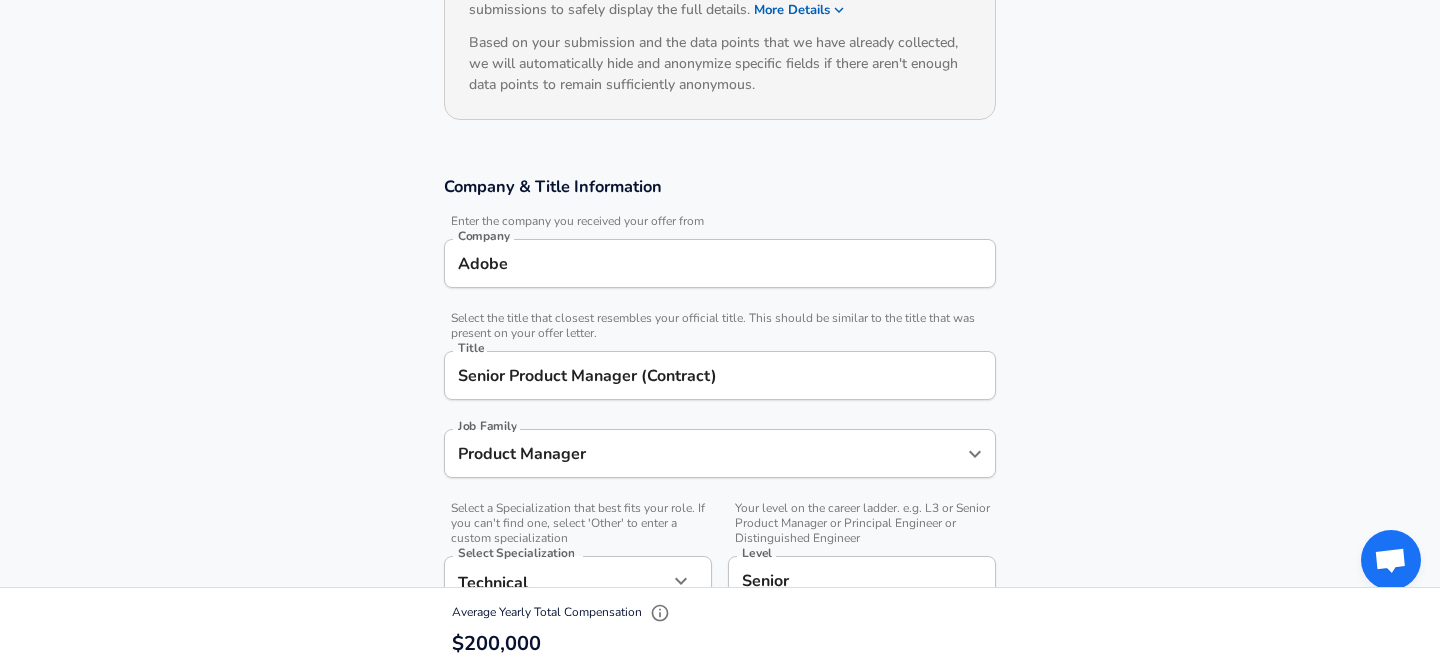 scroll, scrollTop: 276, scrollLeft: 0, axis: vertical 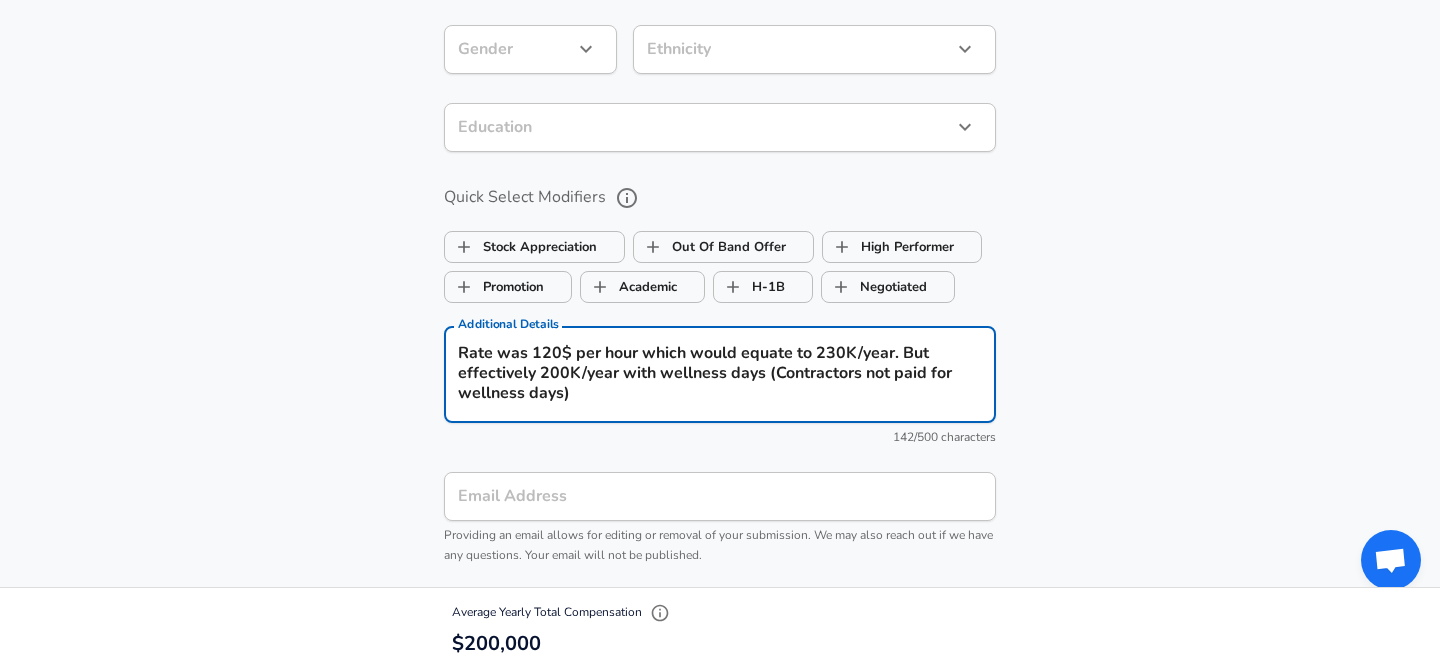 type on "Rate was 120$ per hour which would equate to 230K/year. But effectively 200K/year with wellness days (Contractors not paid for wellness days)" 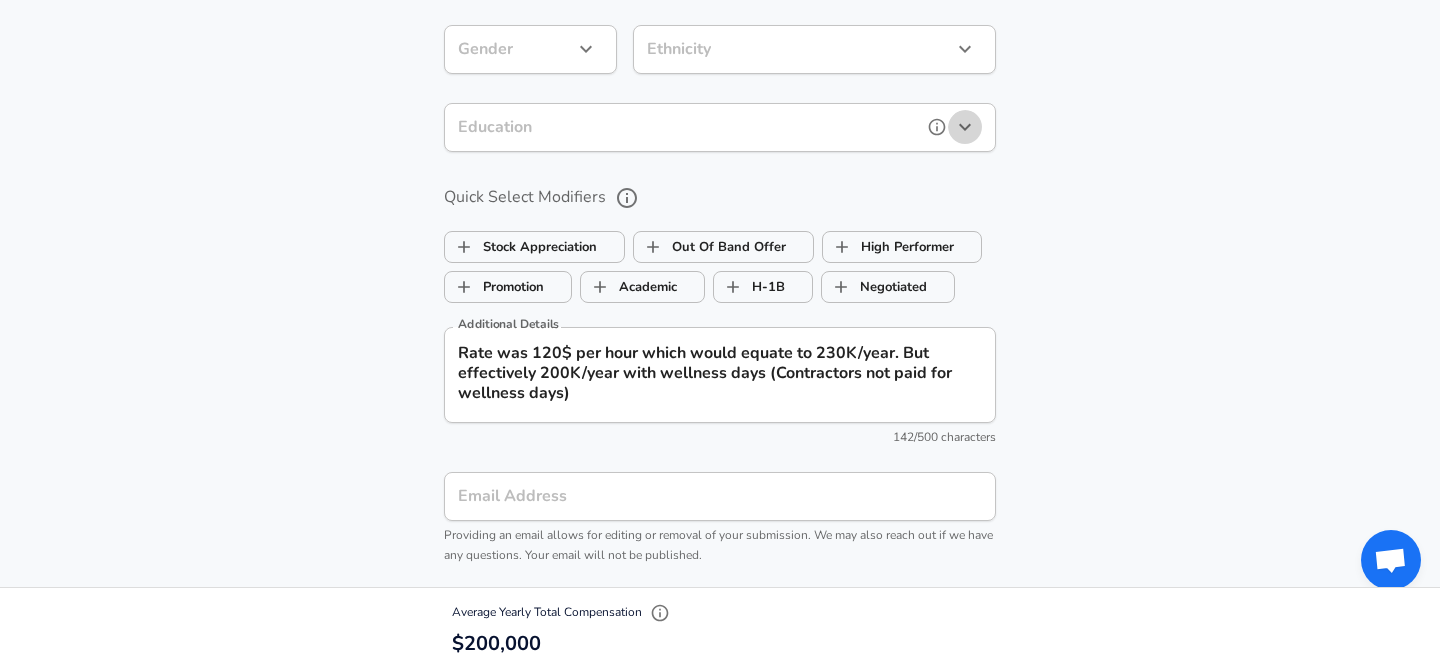 click 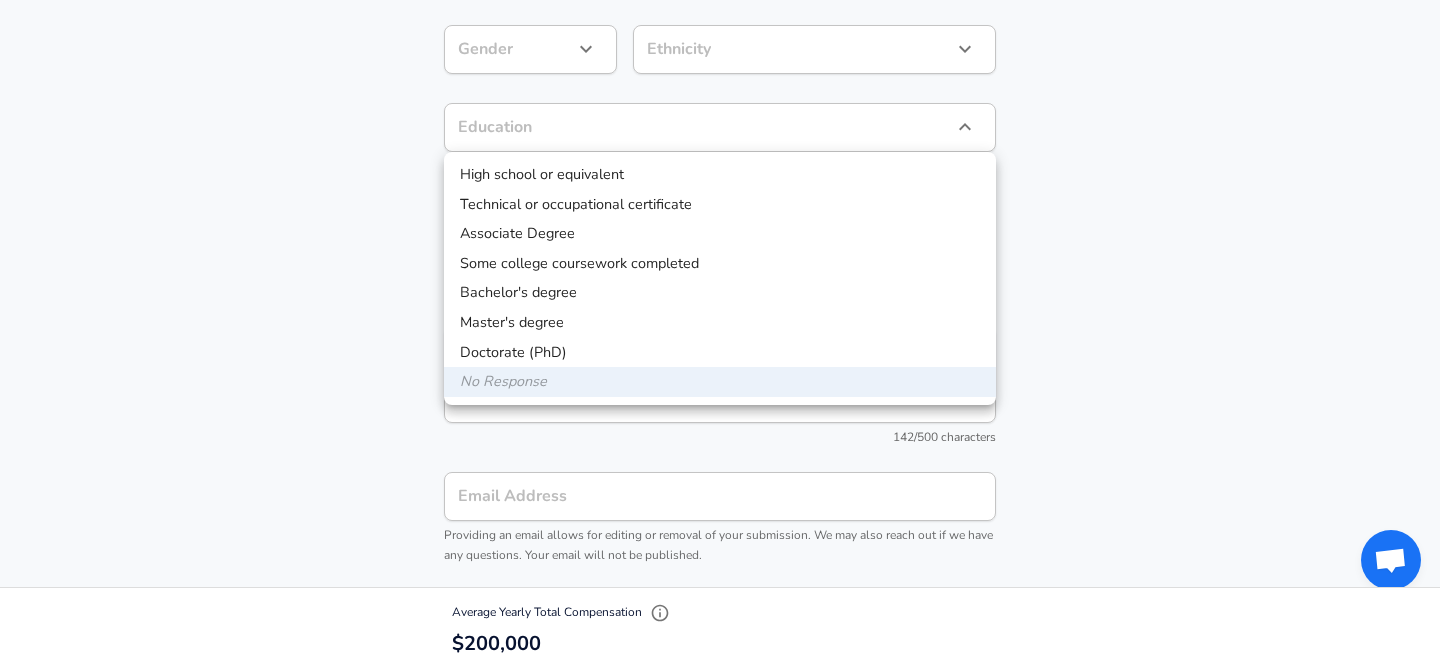 type 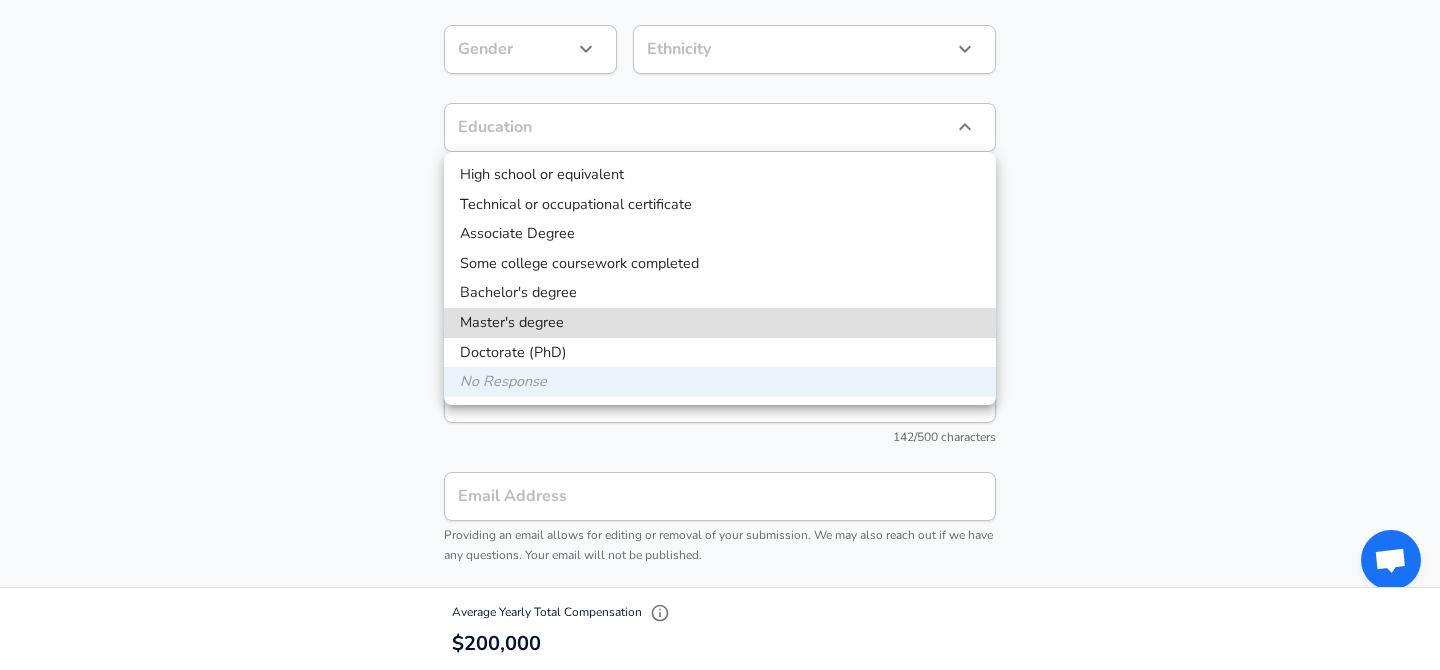 type 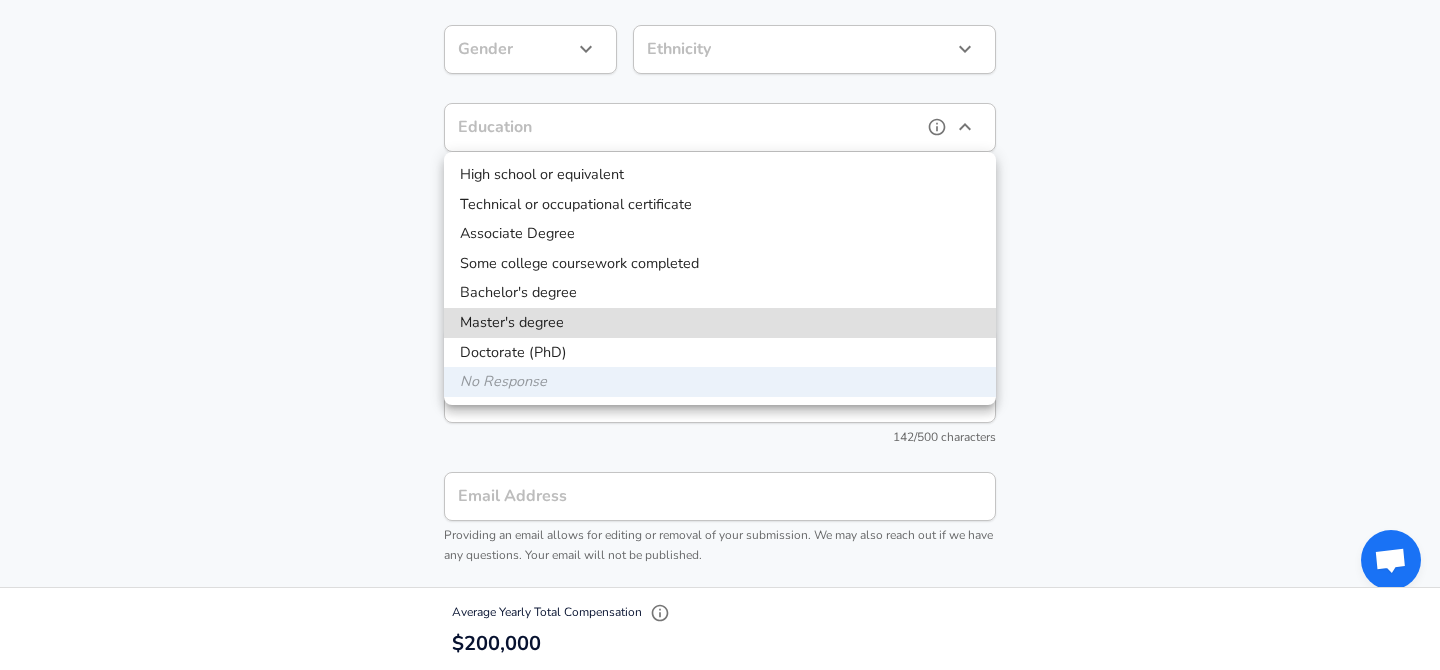 type on "Masters degree" 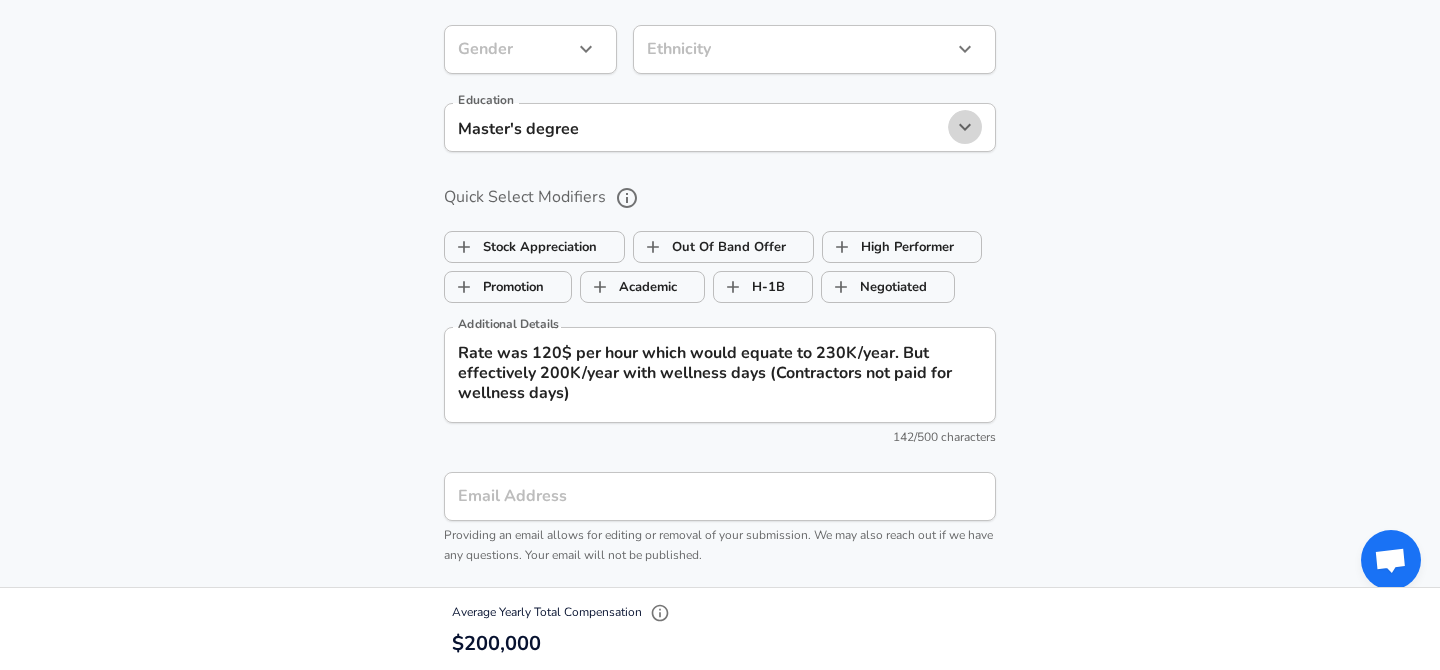 click 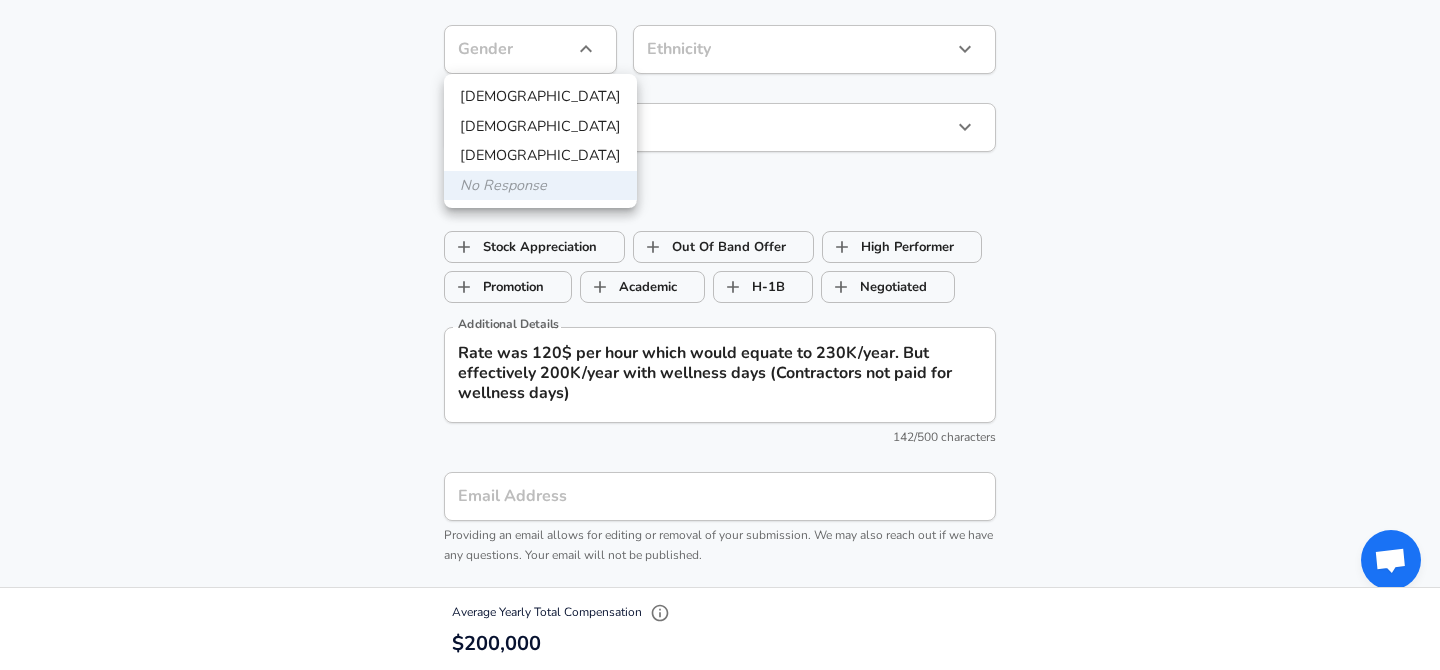 click on "[DEMOGRAPHIC_DATA]" at bounding box center [540, 127] 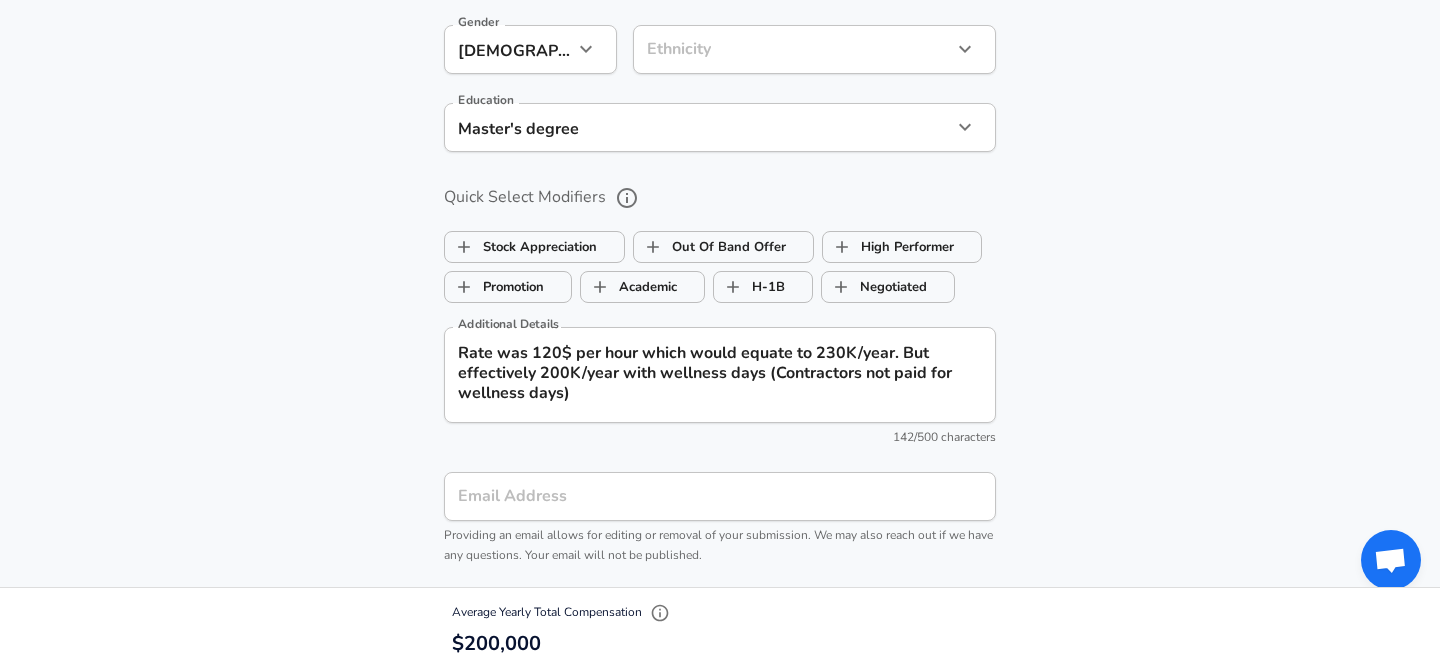click on "Restart Add Your Salary Upload your offer letter   to verify your submission Enhance Privacy and Anonymity No Automatically hides specific fields until there are enough submissions to safely display the full details.   More Details Based on your submission and the data points that we have already collected, we will automatically hide and anonymize specific fields if there aren't enough data points to remain sufficiently anonymous. Company & Title Information   Enter the company you received your offer from Company Adobe Company   Select the title that closest resembles your official title. This should be similar to the title that was present on your offer letter. Title Senior Product Manager ([DEMOGRAPHIC_DATA]) Title Job Family Product Manager Job Family   Select a Specialization that best fits your role. If you can't find one, select 'Other' to enter a custom specialization Select Specialization Technical Technical Select Specialization   Level Senior Level Work Experience and Location New Offer Employee No no Month" at bounding box center (720, -1455) 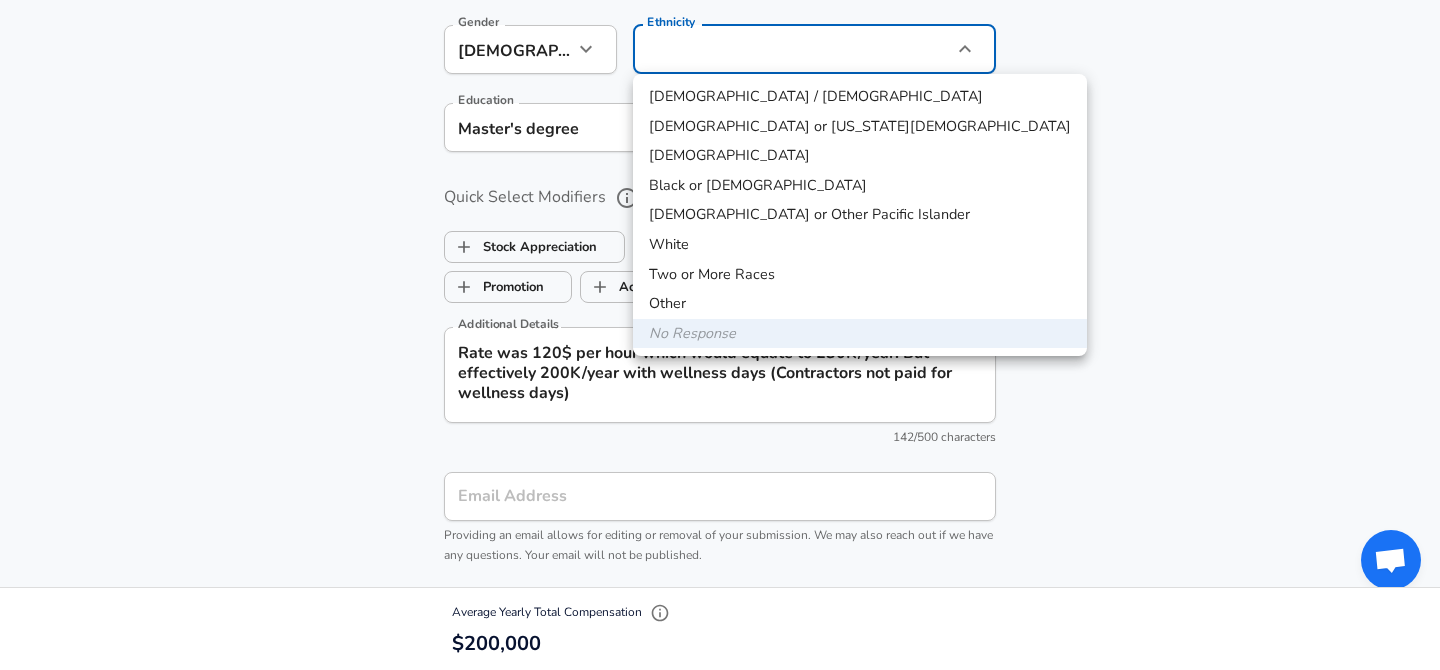 click on "[DEMOGRAPHIC_DATA]" at bounding box center (860, 156) 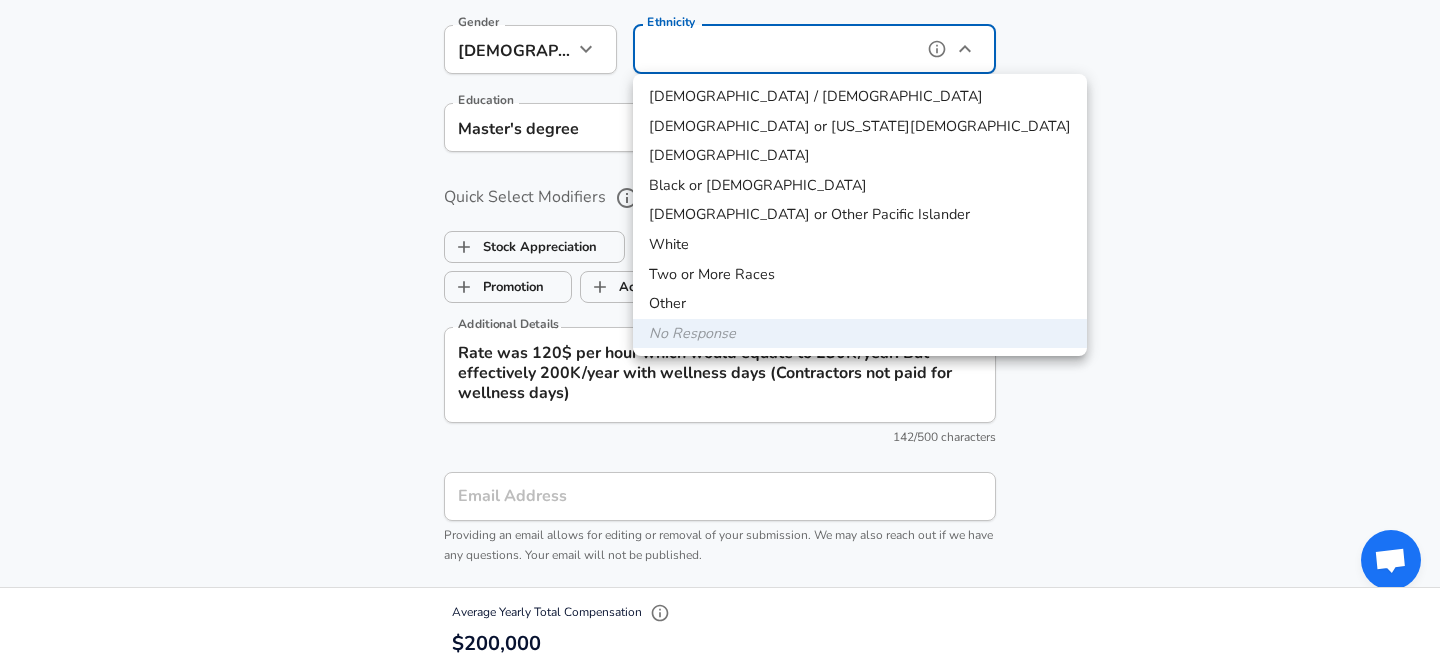 type on "[DEMOGRAPHIC_DATA]" 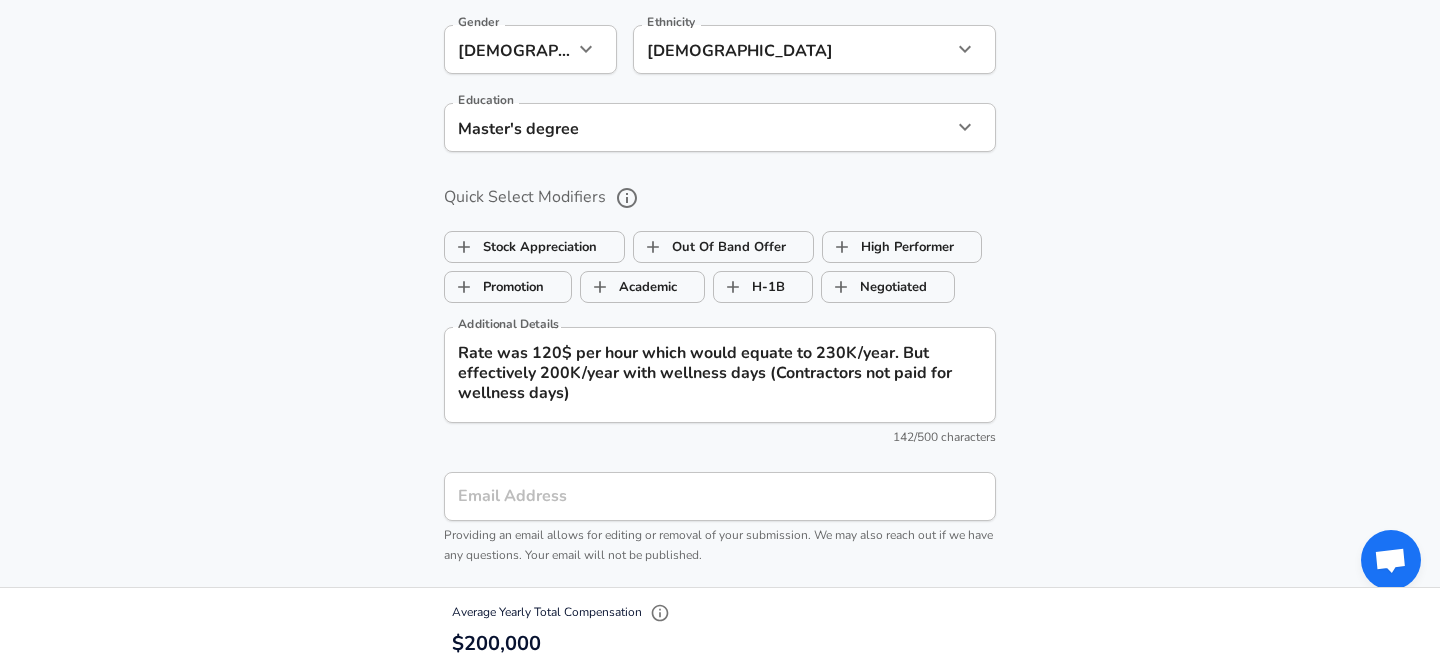 click on "Optional Fields Gender [DEMOGRAPHIC_DATA] [DEMOGRAPHIC_DATA] Gender Ethnicity [DEMOGRAPHIC_DATA] Ethnicity Education Master's degree Masters degree Education Quick Select Modifiers   Stock Appreciation Out Of Band Offer High Performer Promotion Academic H-1B Negotiated Additional Details Rate was 120$ per hour which would equate to 230K/year. But effectively 200K/year with wellness days (Contractors not paid for wellness days)  x Additional Details 142 /500 characters Email Address Email Address   Providing an email allows for editing or removal of your submission. We may also reach out if we have any questions. Your email will not be published." at bounding box center [720, 276] 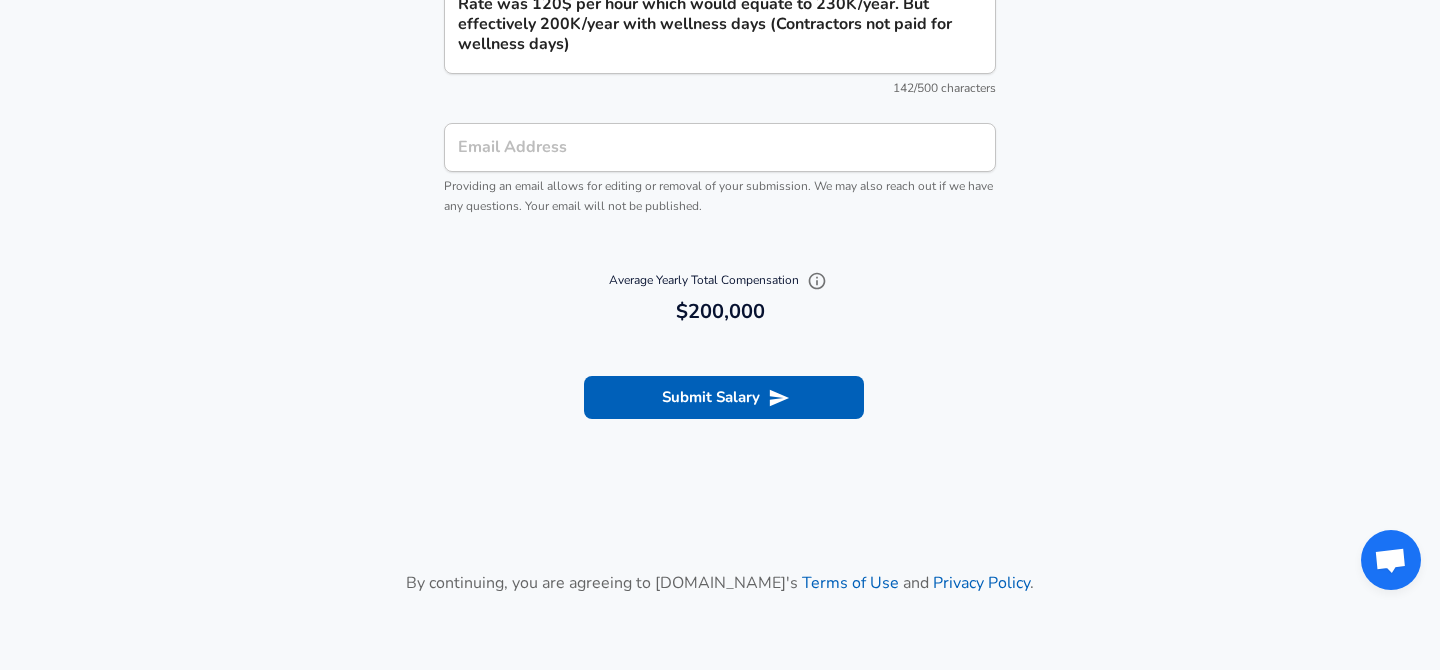 scroll, scrollTop: 2141, scrollLeft: 0, axis: vertical 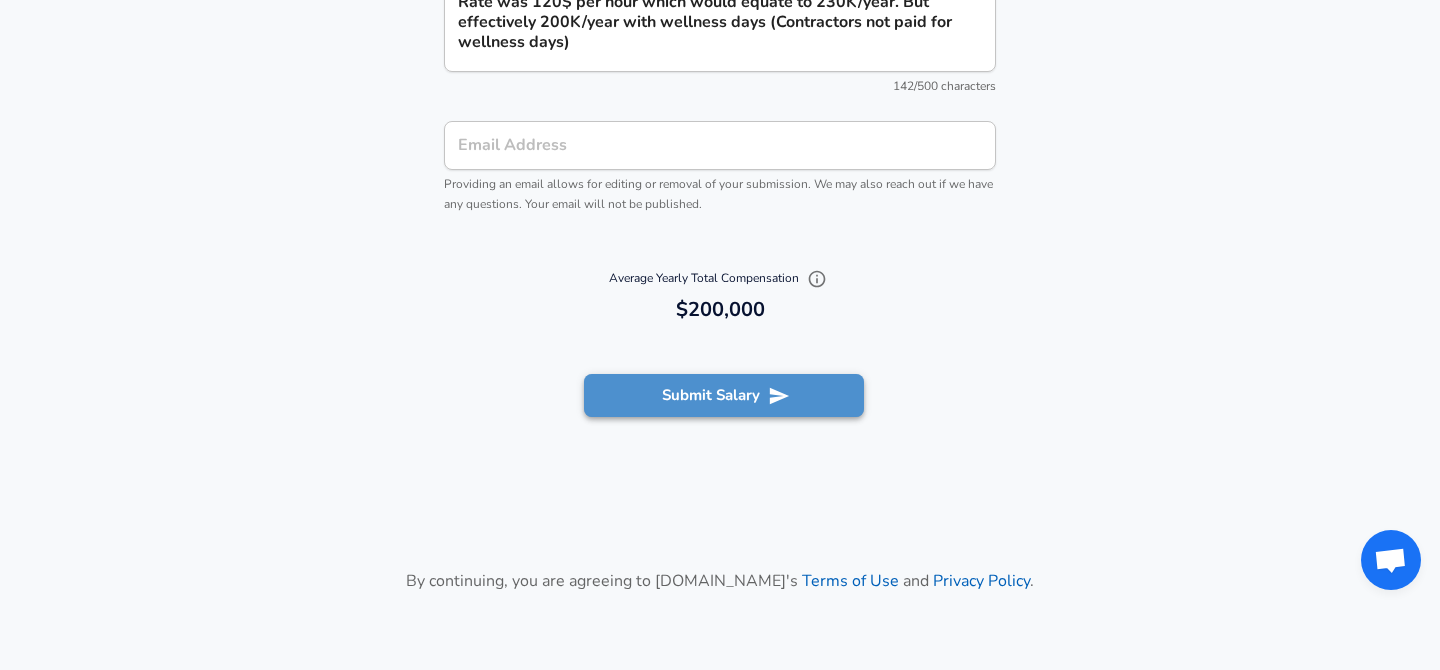 click on "Submit Salary" at bounding box center [724, 395] 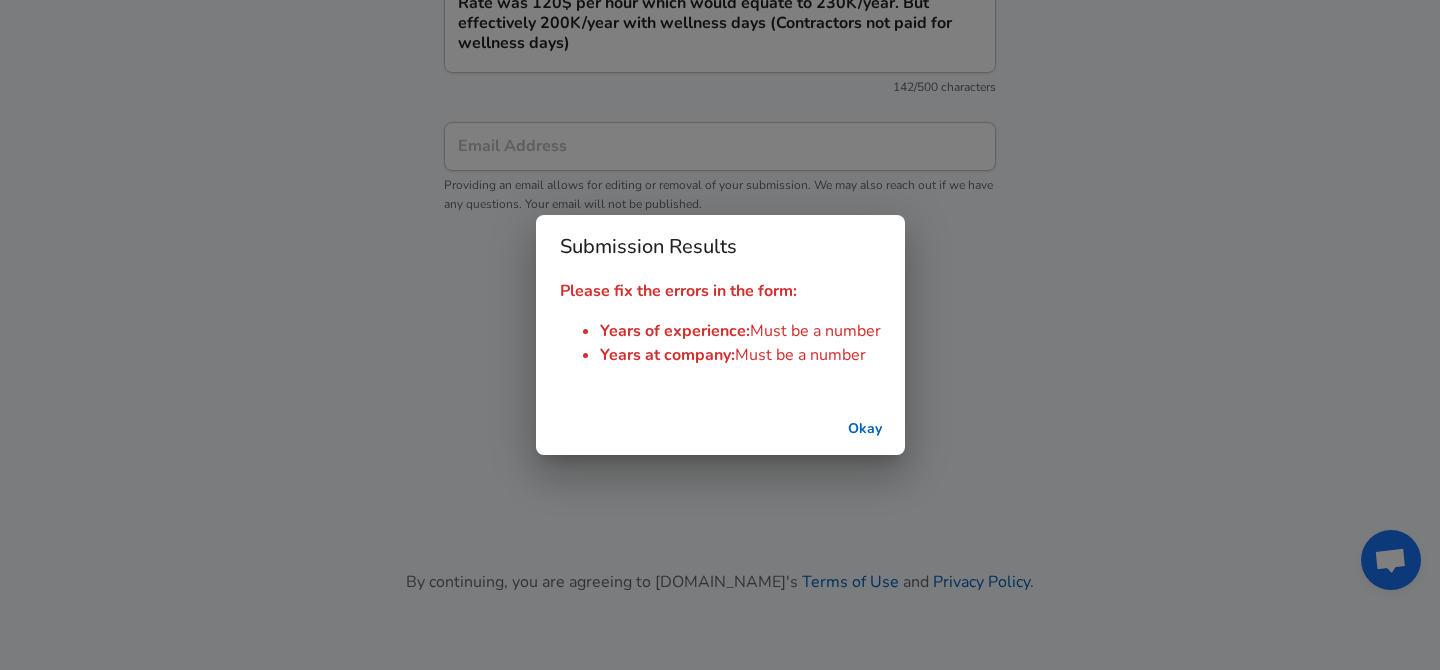 click on "Submission Results Please fix the errors in the form: Years  of  experience :  Must be a number Years  at  company :  Must be a number Okay" at bounding box center (720, 335) 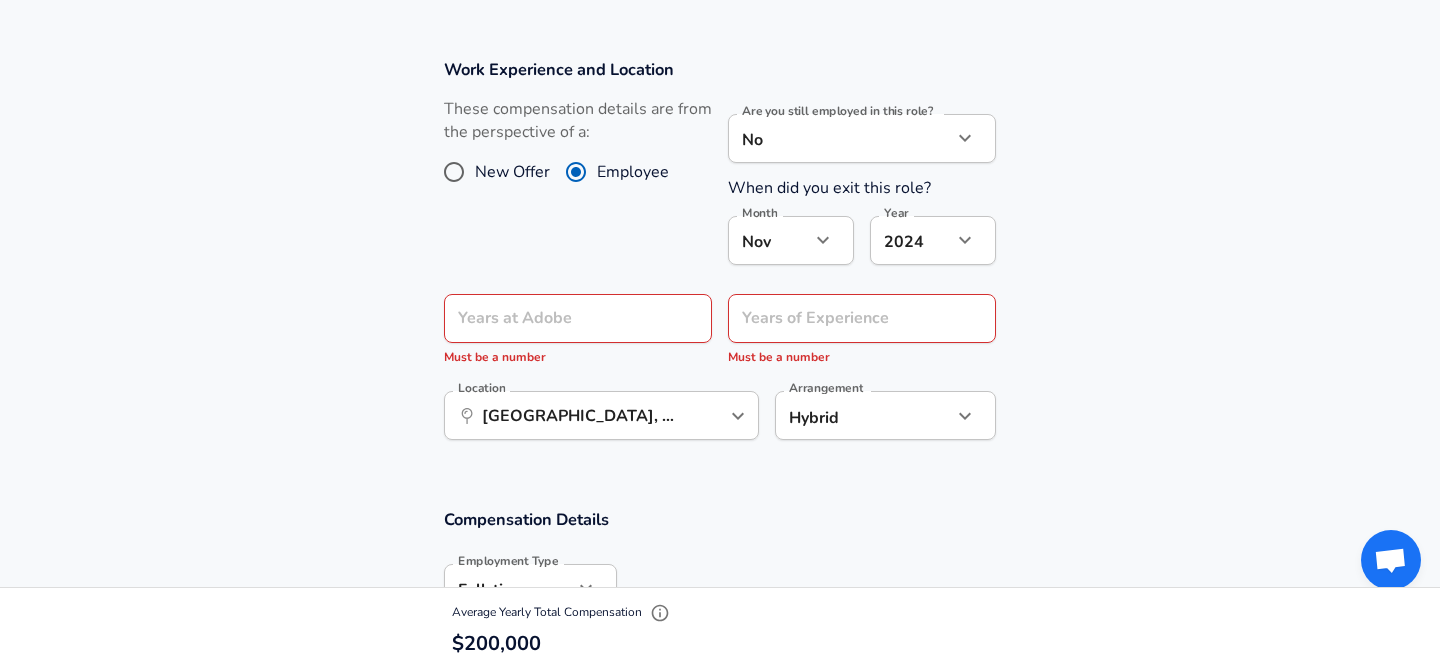 scroll, scrollTop: 873, scrollLeft: 0, axis: vertical 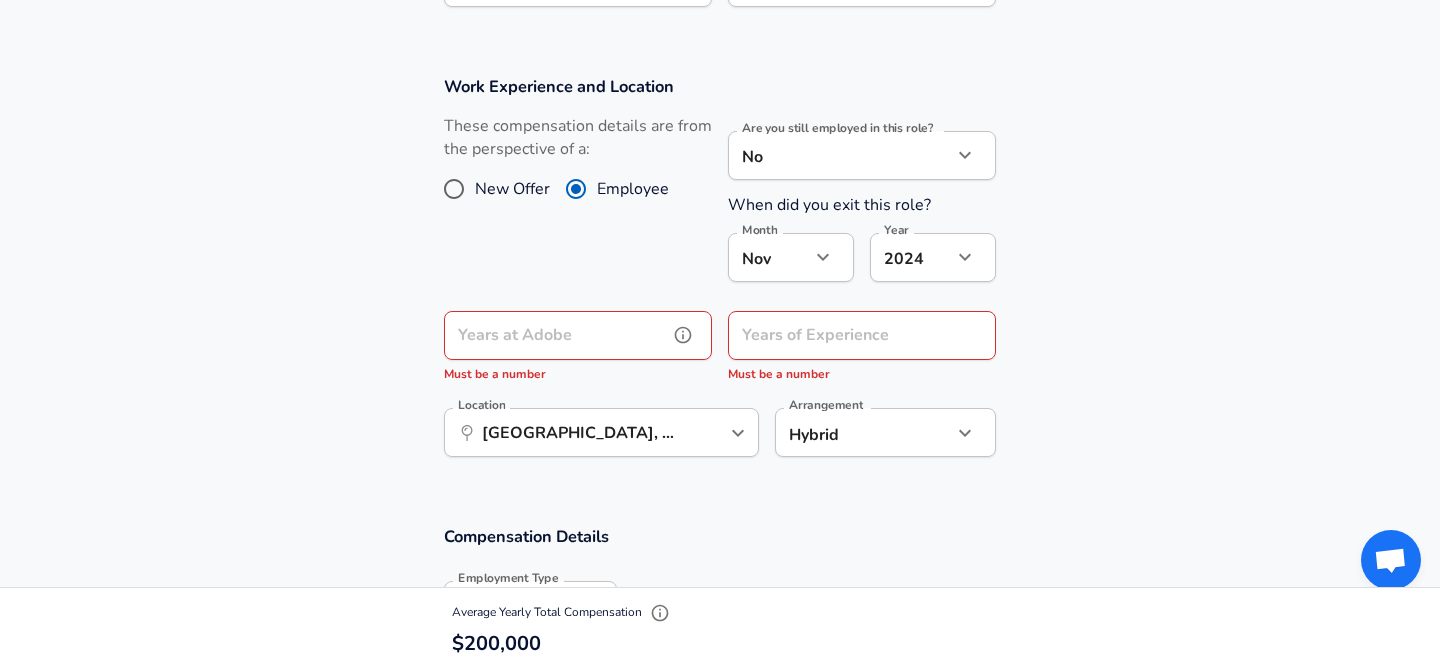 click on "Years at Adobe Years at Adobe [DEMOGRAPHIC_DATA] a number" at bounding box center (578, 348) 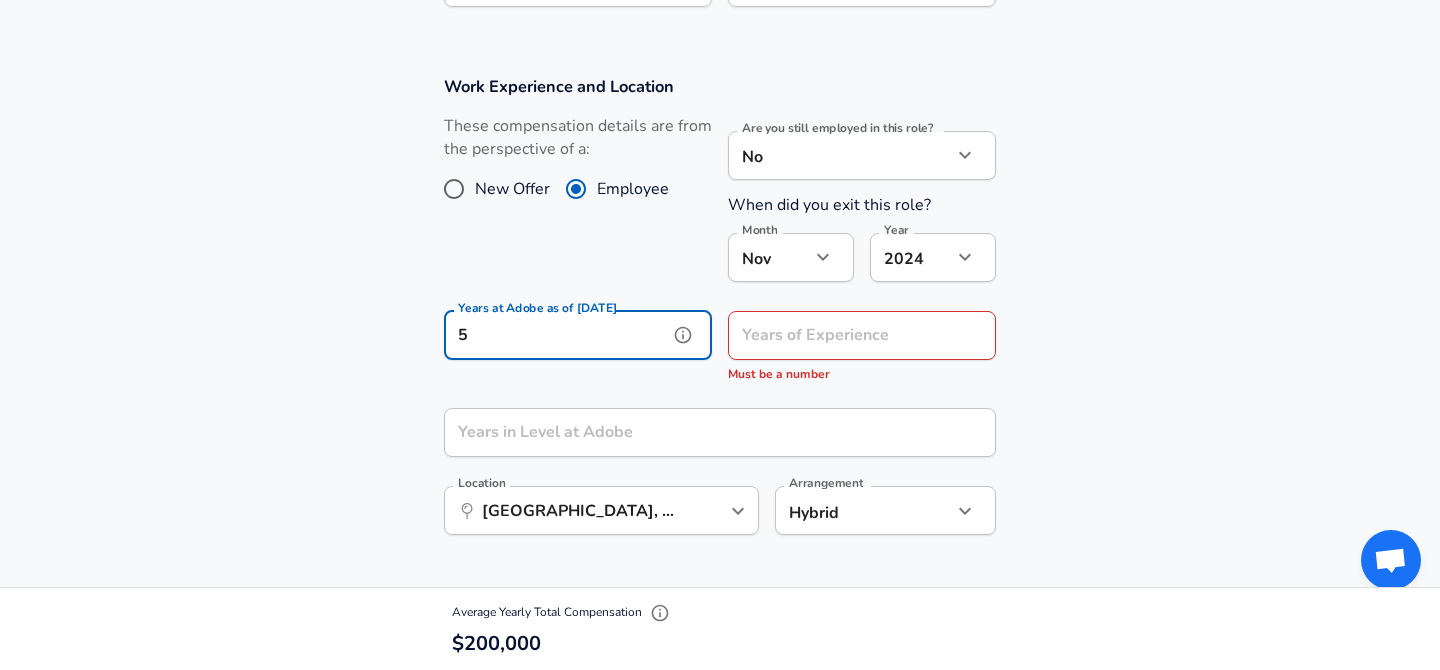 type on "5" 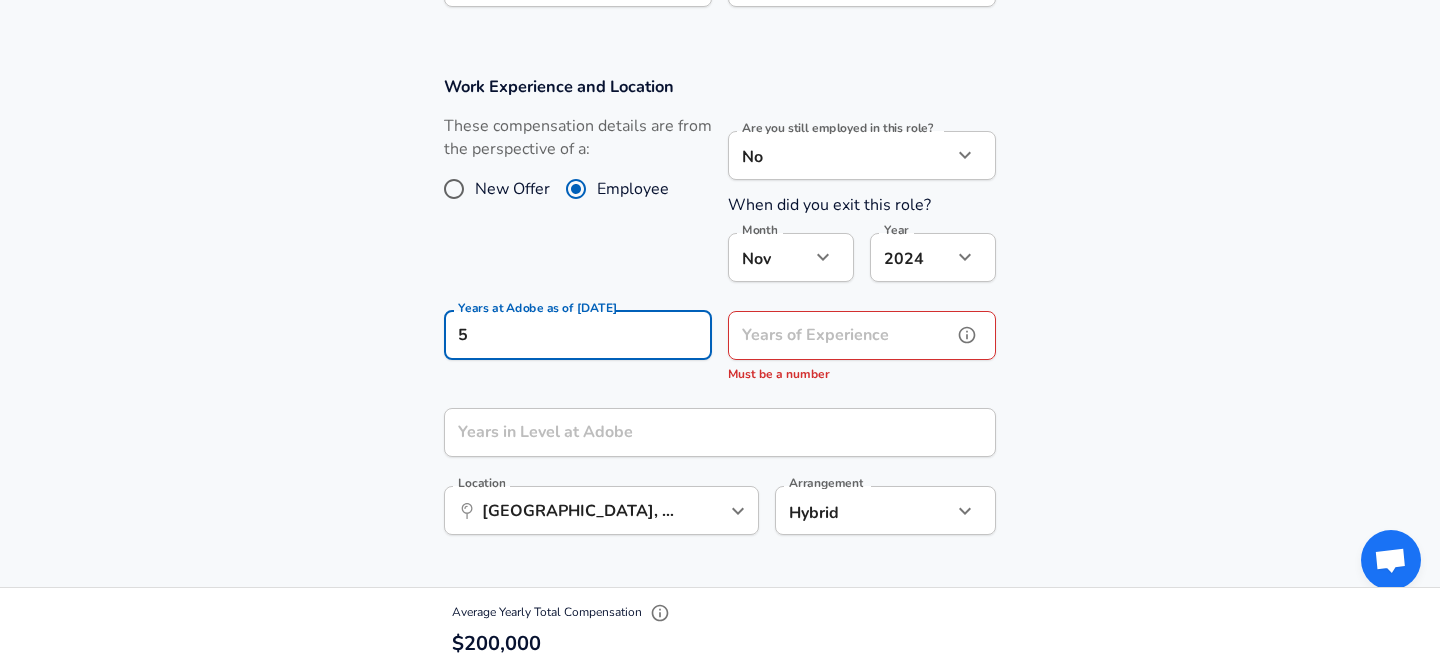 click on "Years of Experience" at bounding box center (840, 335) 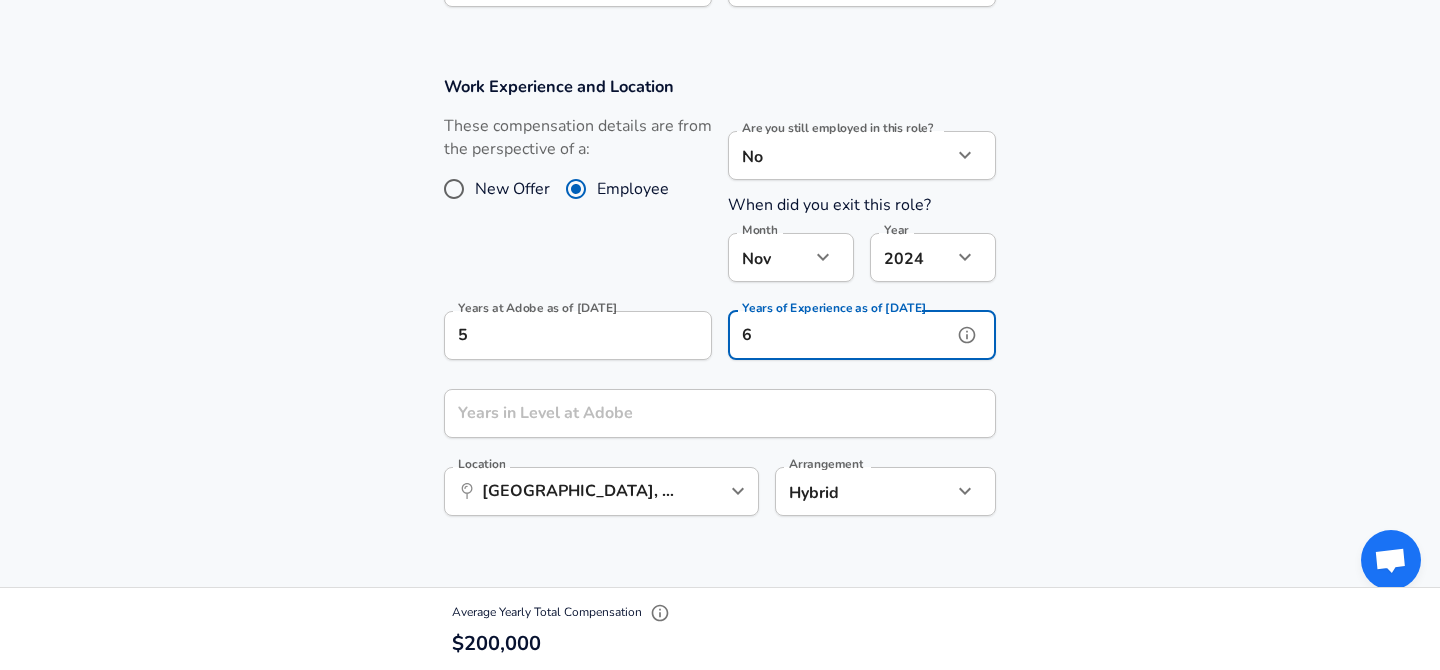 type on "6" 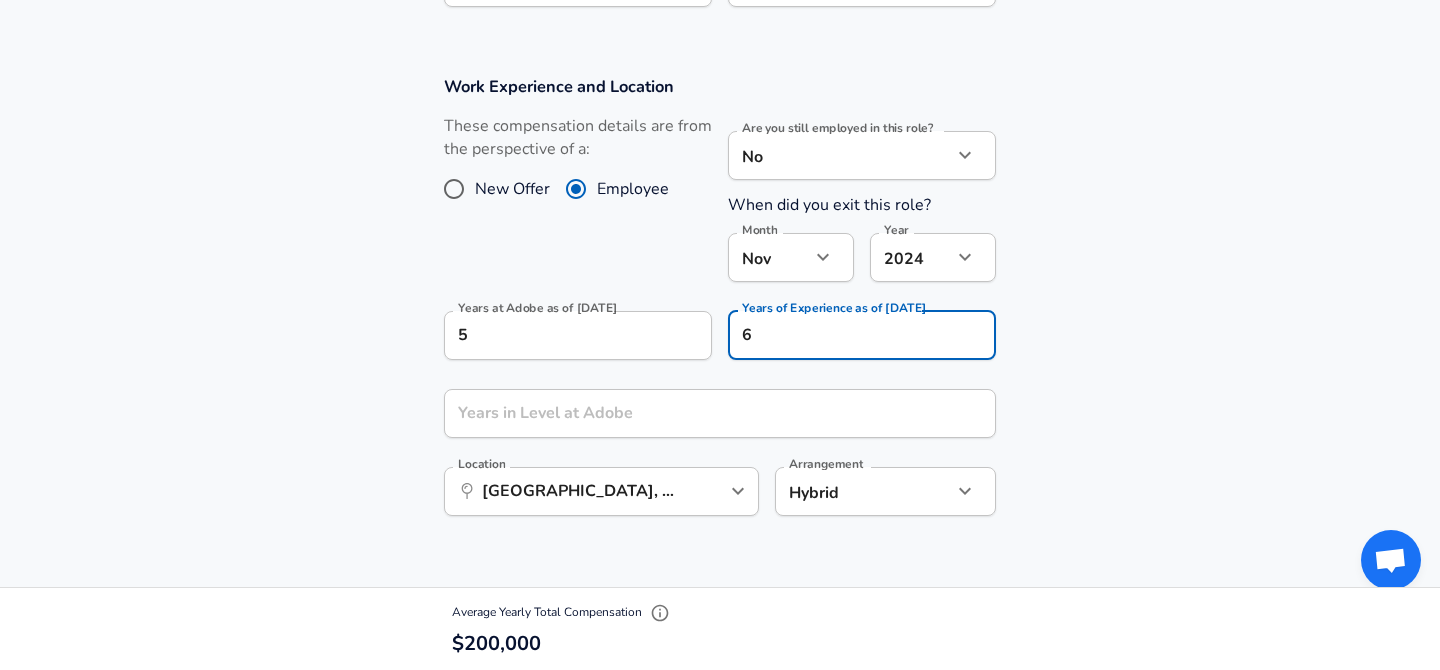 click on "Work Experience and Location These compensation details are from the perspective of a: New Offer Employee Are you still employed in this role? No no Are you still employed in this role? When did you exit this role? Month [DATE] Month Year [DATE] 2024 Year Years at Adobe as of [DATE] 5 Years at Adobe as of [DATE] Years of Experience as of [DATE] 6 Years of Experience as of [DATE] Years in Level at Adobe Years in Level at Adobe Location ​ [GEOGRAPHIC_DATA], [GEOGRAPHIC_DATA] Location Arrangement Hybrid hybrid Arrangement" at bounding box center (720, 306) 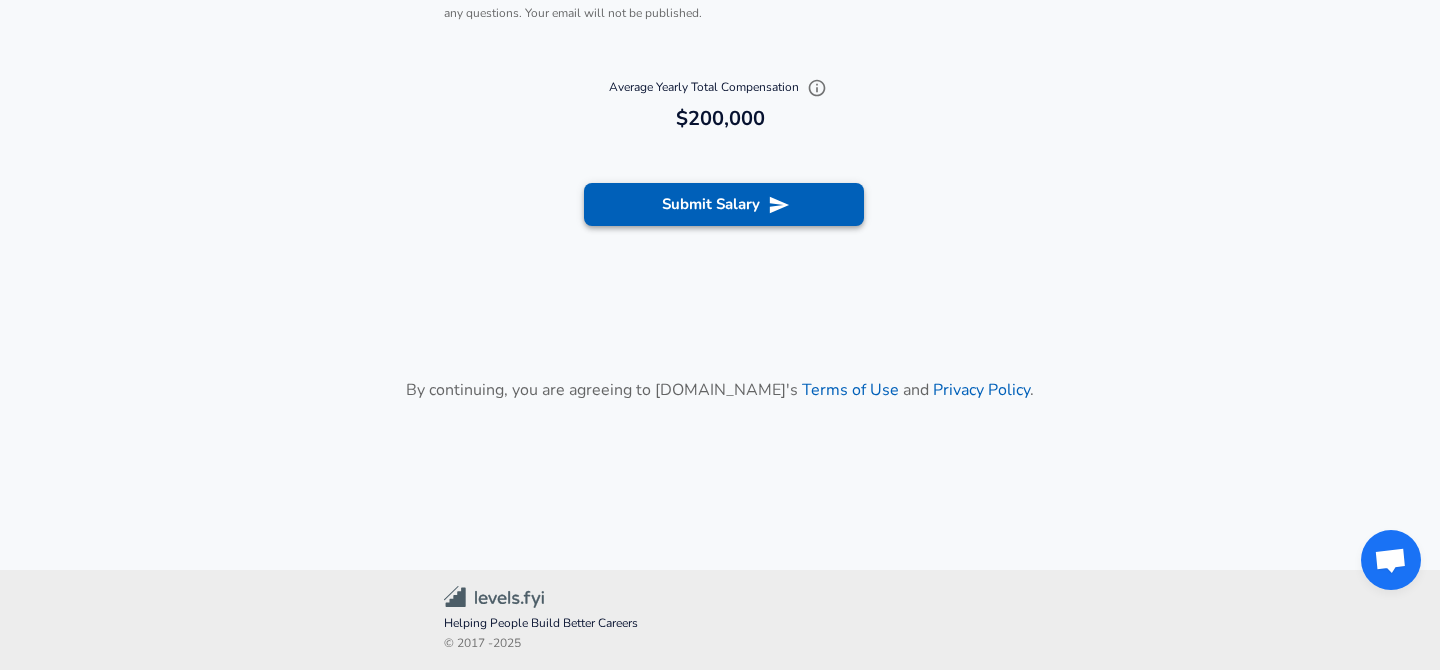click on "Submit Salary" at bounding box center [724, 204] 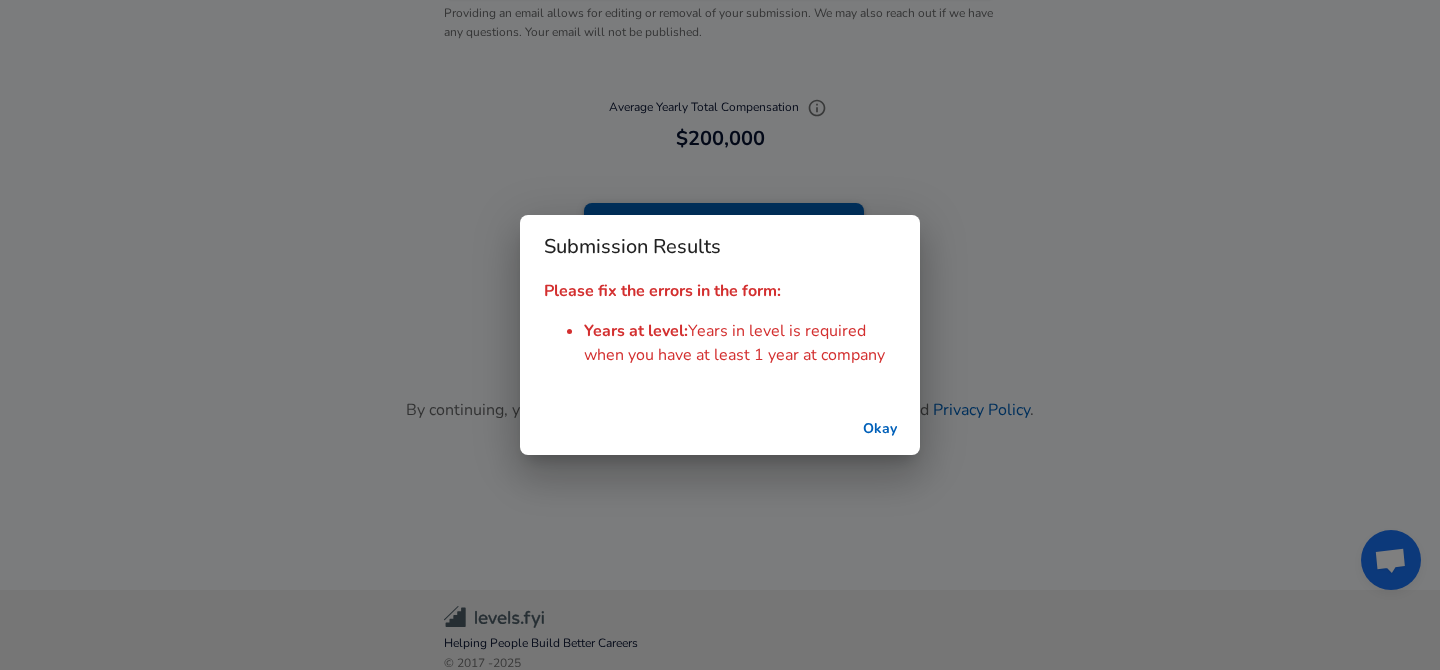 scroll, scrollTop: 2430, scrollLeft: 0, axis: vertical 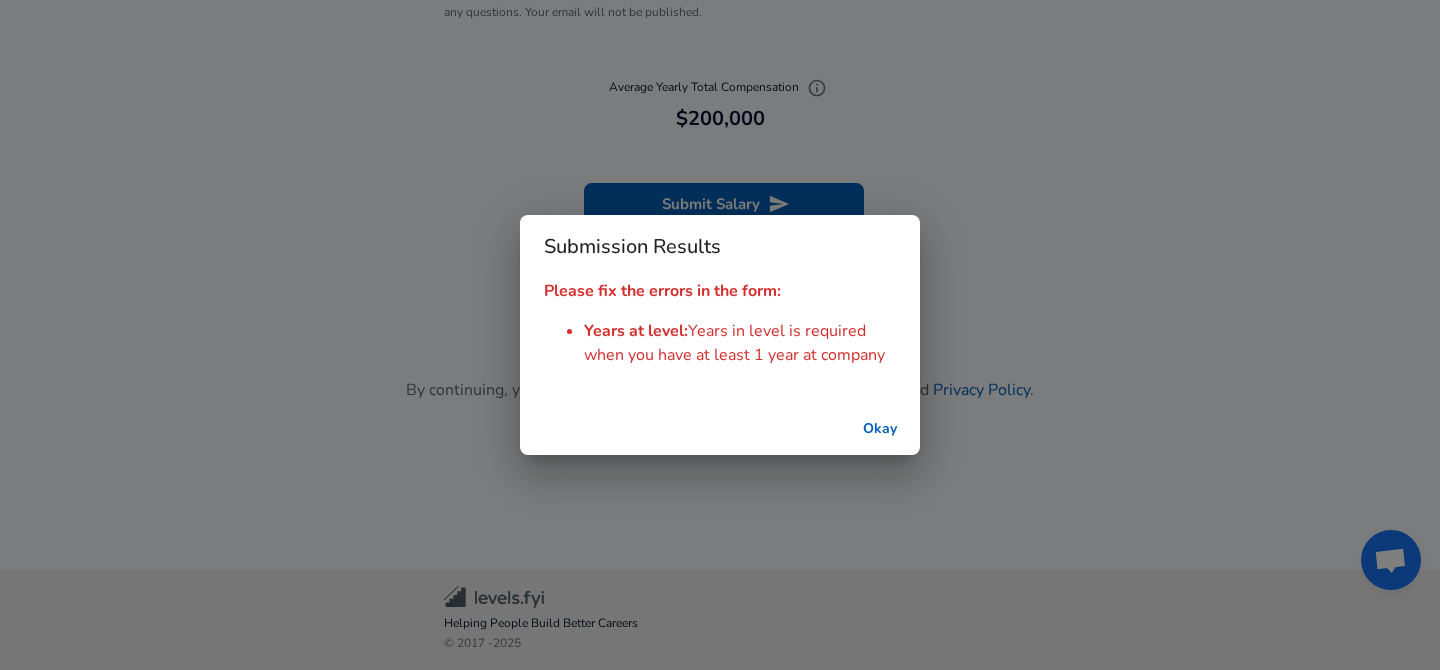 click on "Submission Results Please fix the errors in the form: Years  at  level :  Years in level is required when you have at least 1 year at company  Okay" at bounding box center [720, 335] 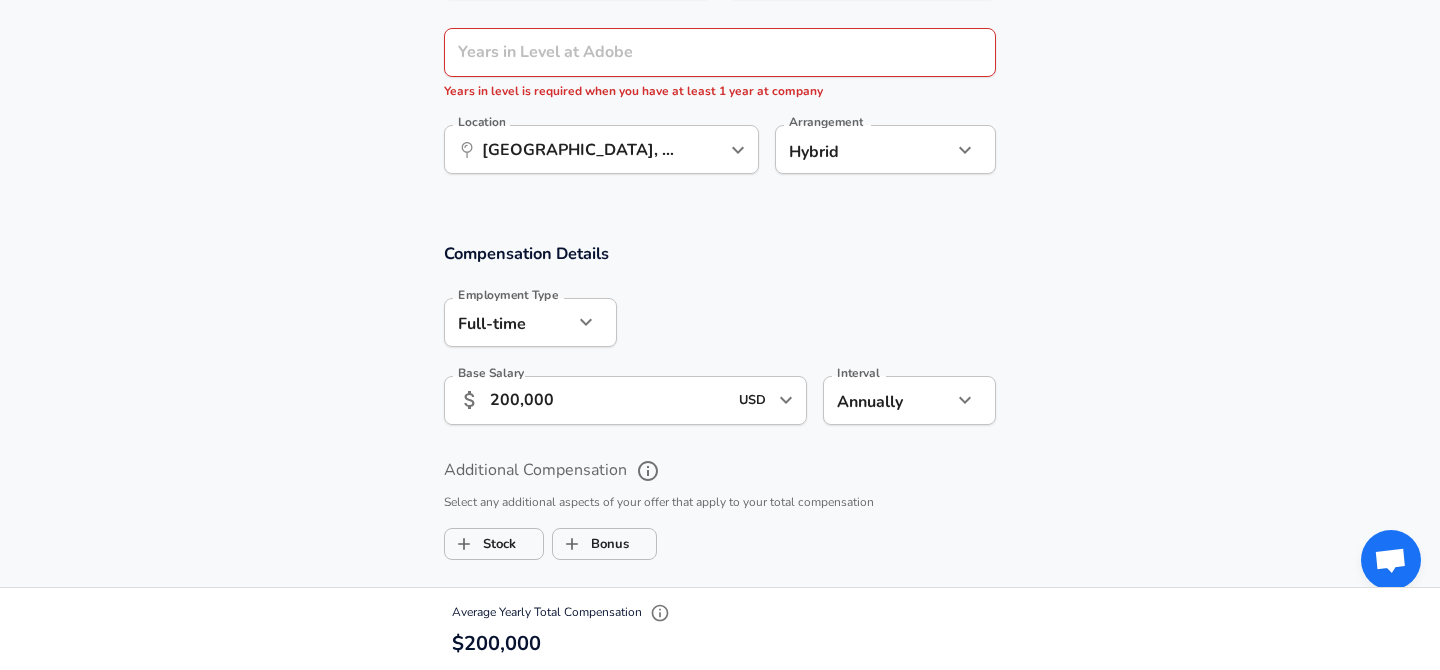 scroll, scrollTop: 1240, scrollLeft: 0, axis: vertical 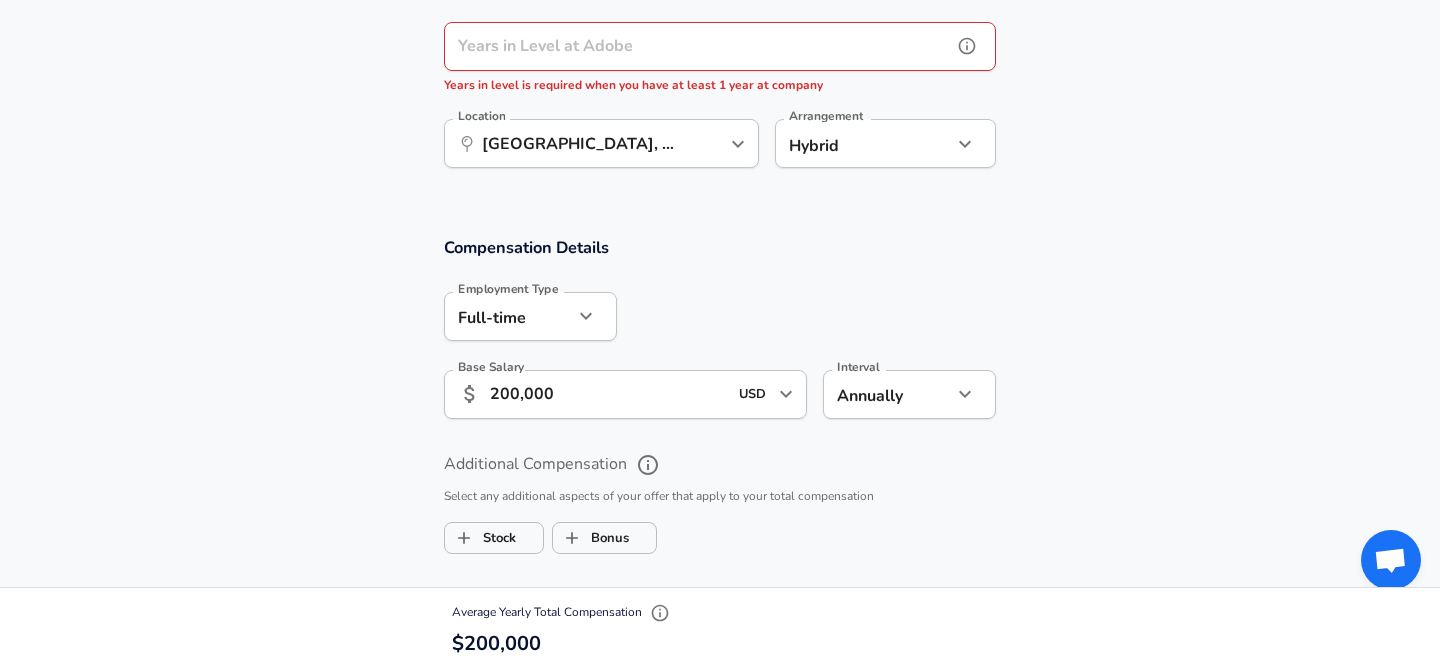 click on "Years in Level at Adobe Years in Level at Adobe Years in level is required when you have at least 1 year at company" at bounding box center [720, 59] 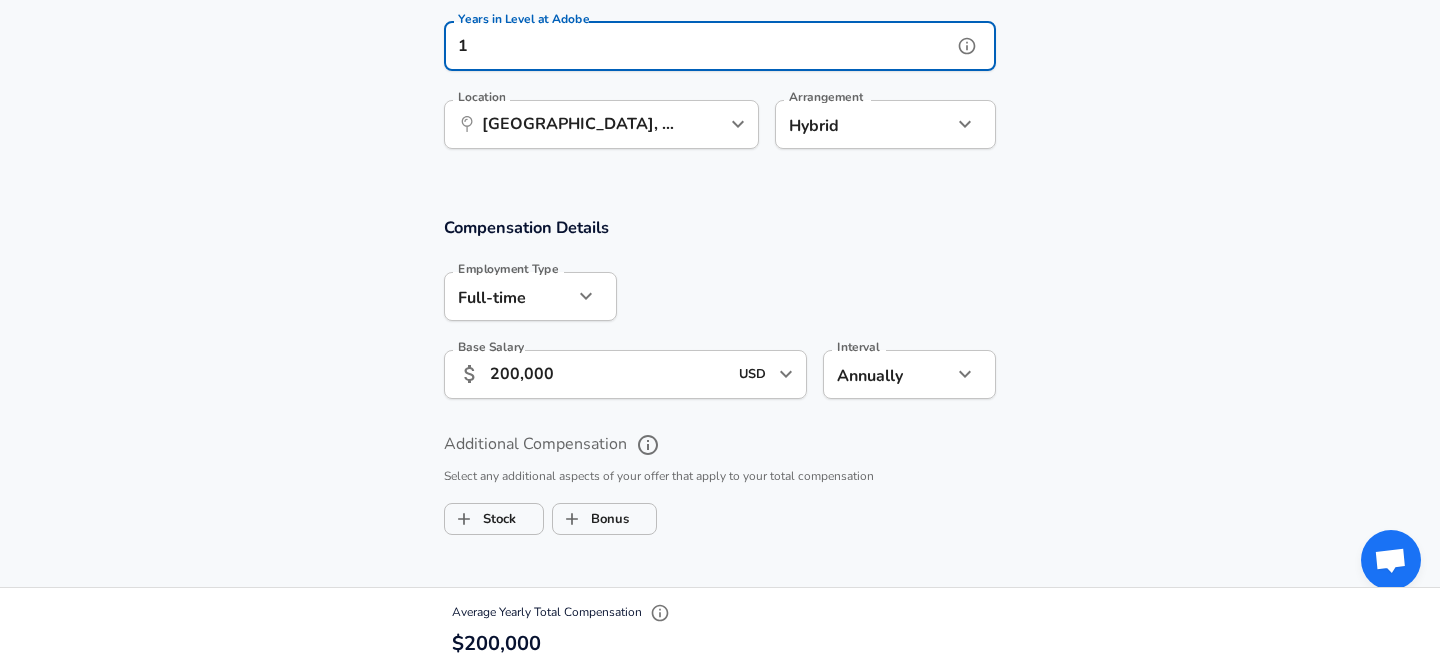 type on "1" 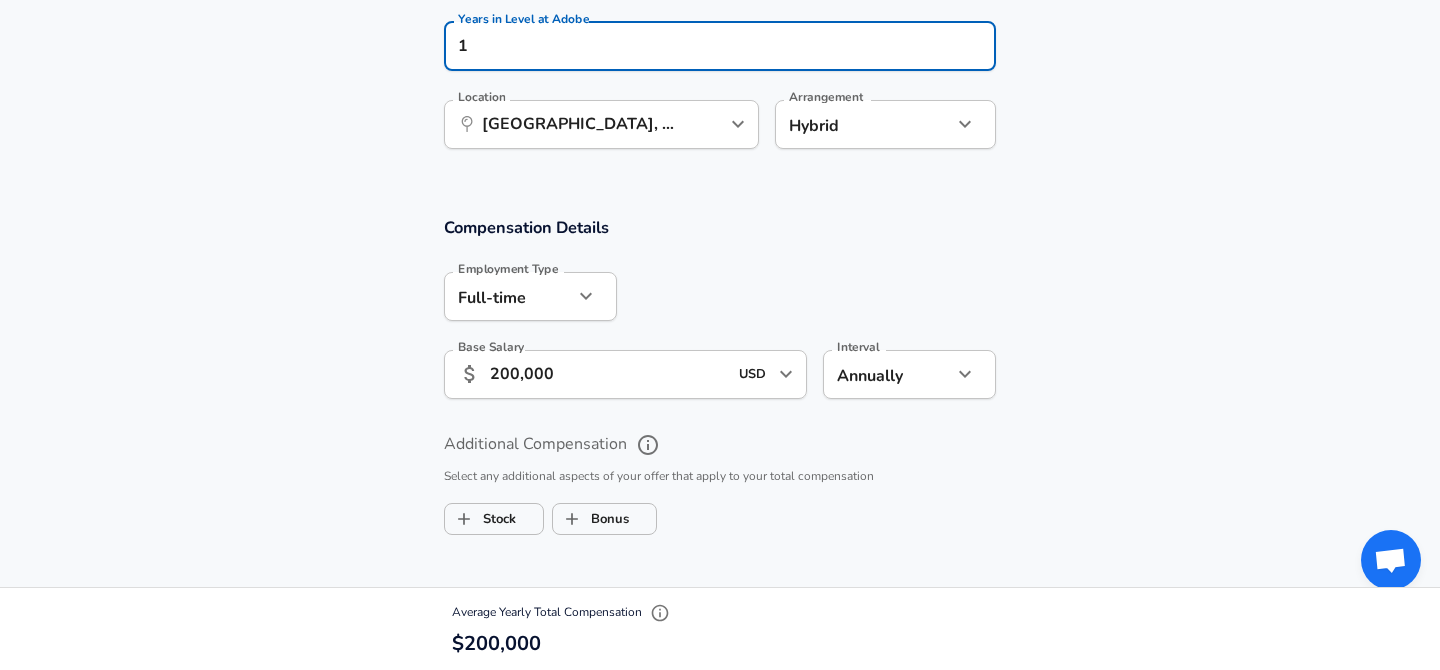 click on "Compensation Details Employment Type [DEMOGRAPHIC_DATA] full_time Employment Type Base Salary ​ 200,000 USD ​ Base Salary Interval Annually yearly Interval" at bounding box center [720, 314] 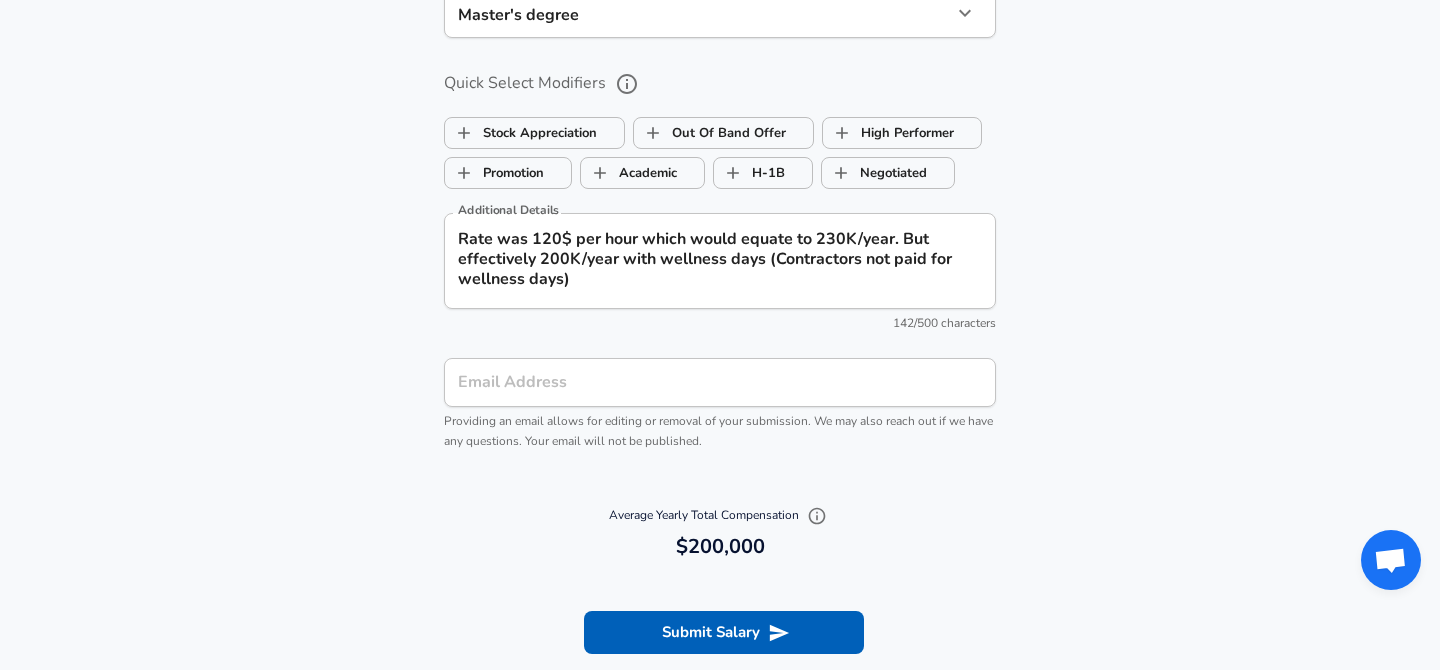 scroll, scrollTop: 2040, scrollLeft: 0, axis: vertical 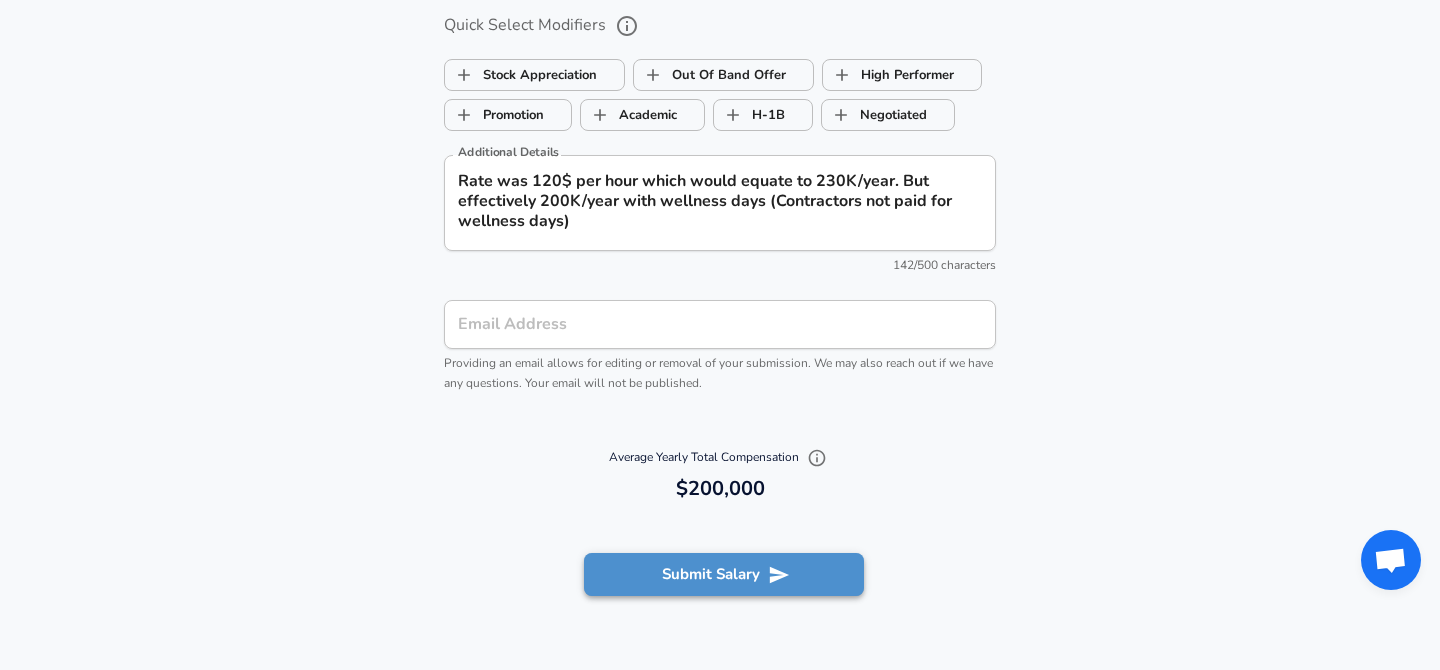 click on "Submit Salary" at bounding box center (724, 574) 